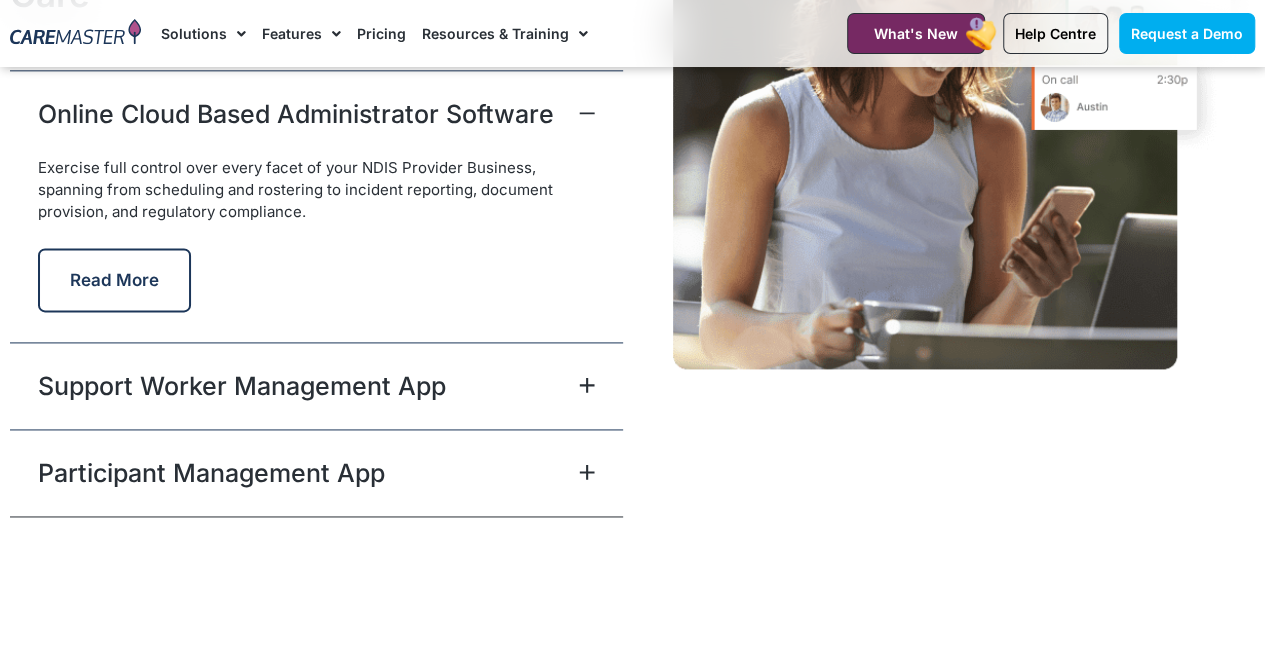 scroll, scrollTop: 5016, scrollLeft: 0, axis: vertical 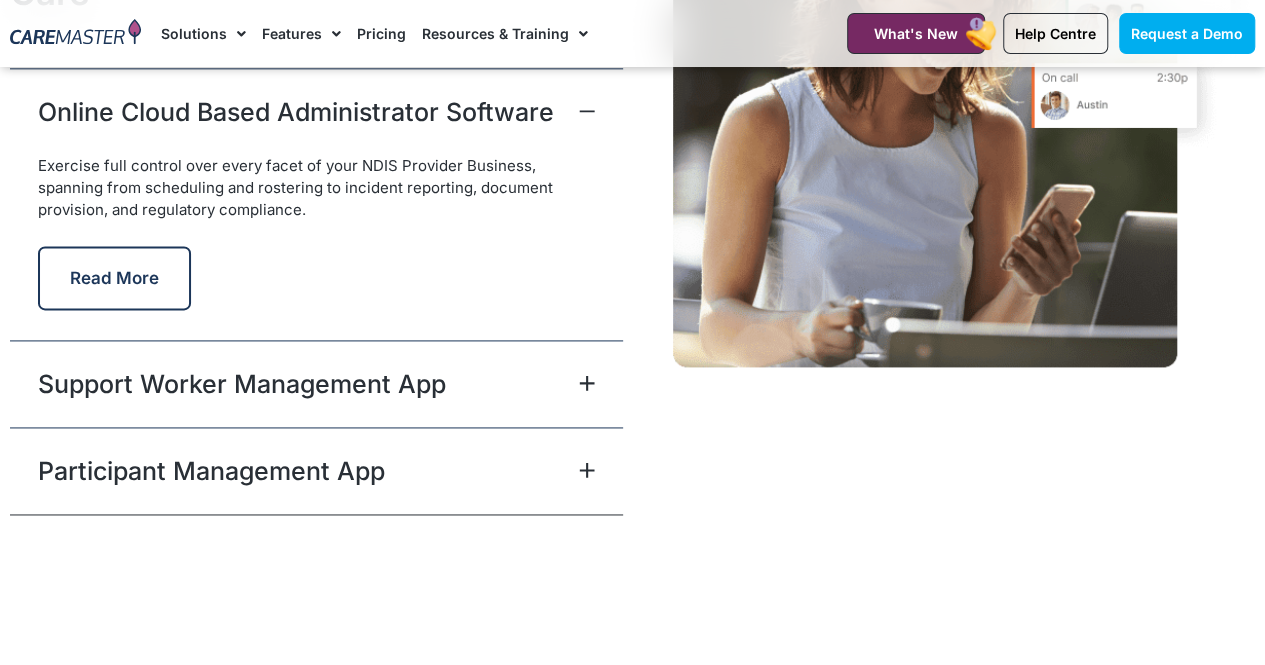 click 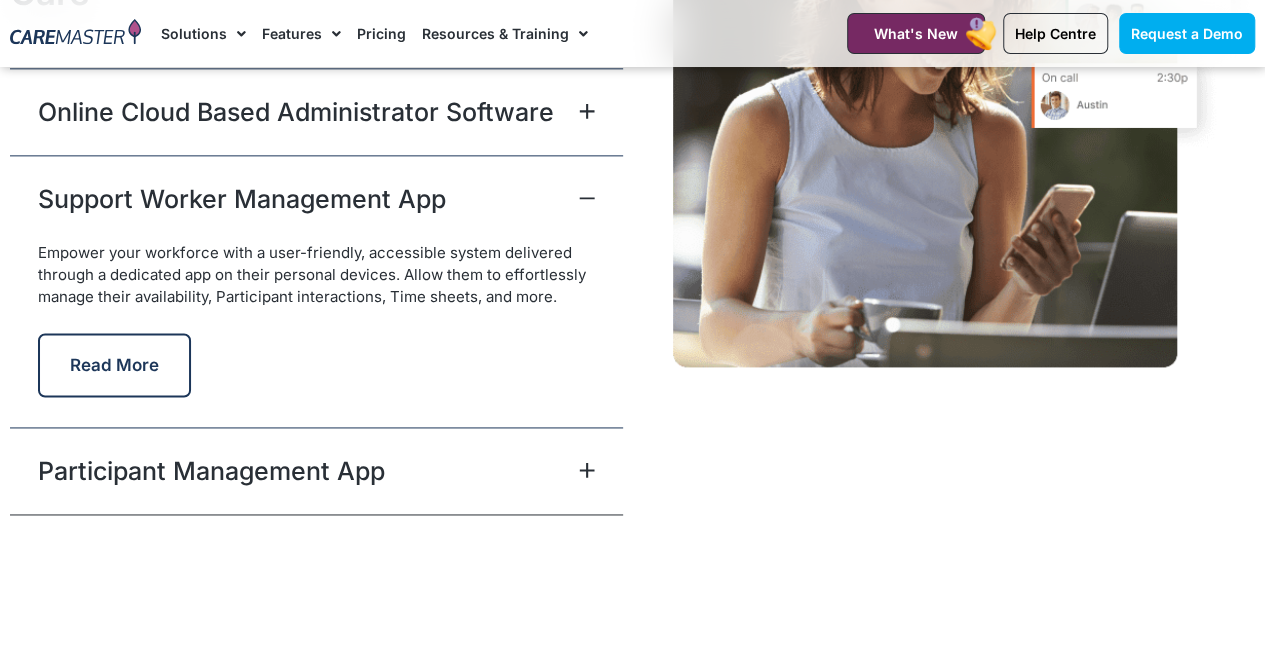 click 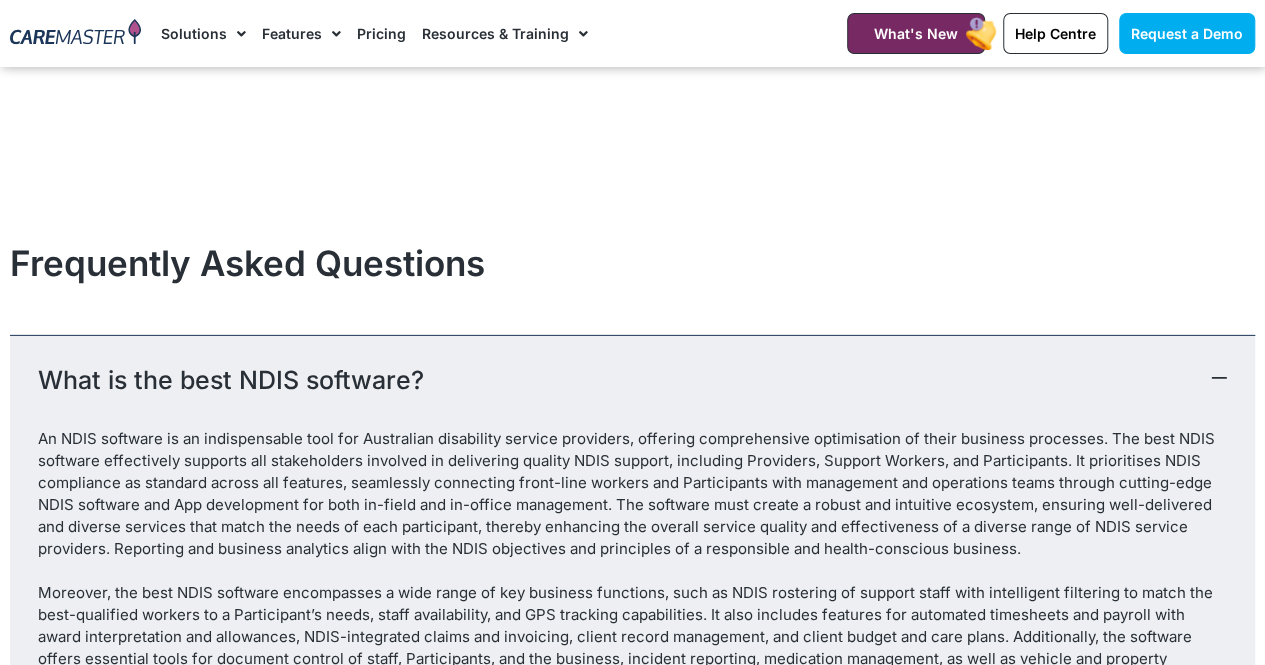 scroll, scrollTop: 10549, scrollLeft: 0, axis: vertical 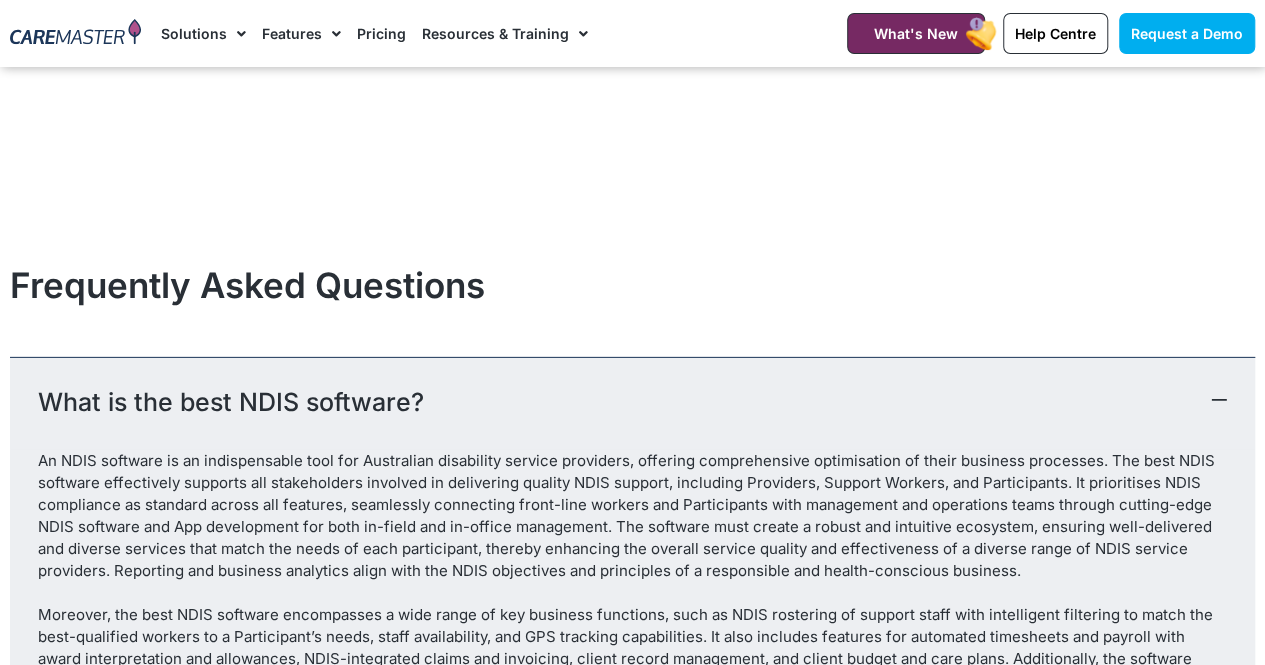 click 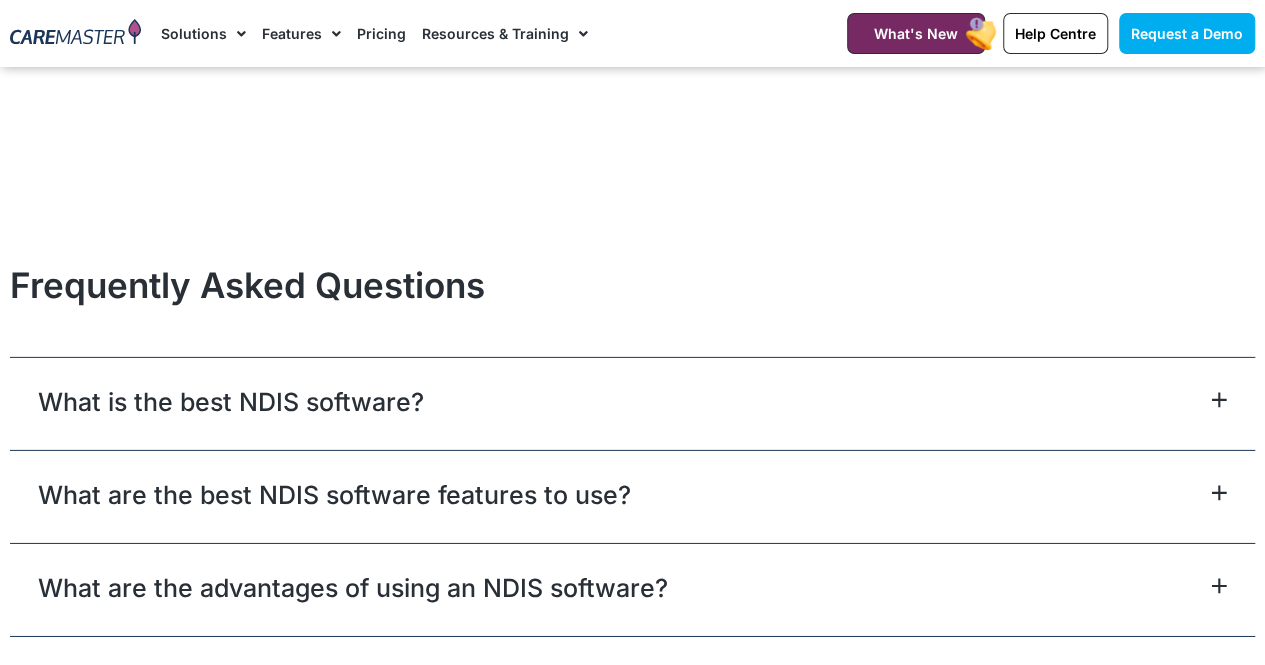 click on "What are the best NDIS software features to use?" at bounding box center [632, 496] 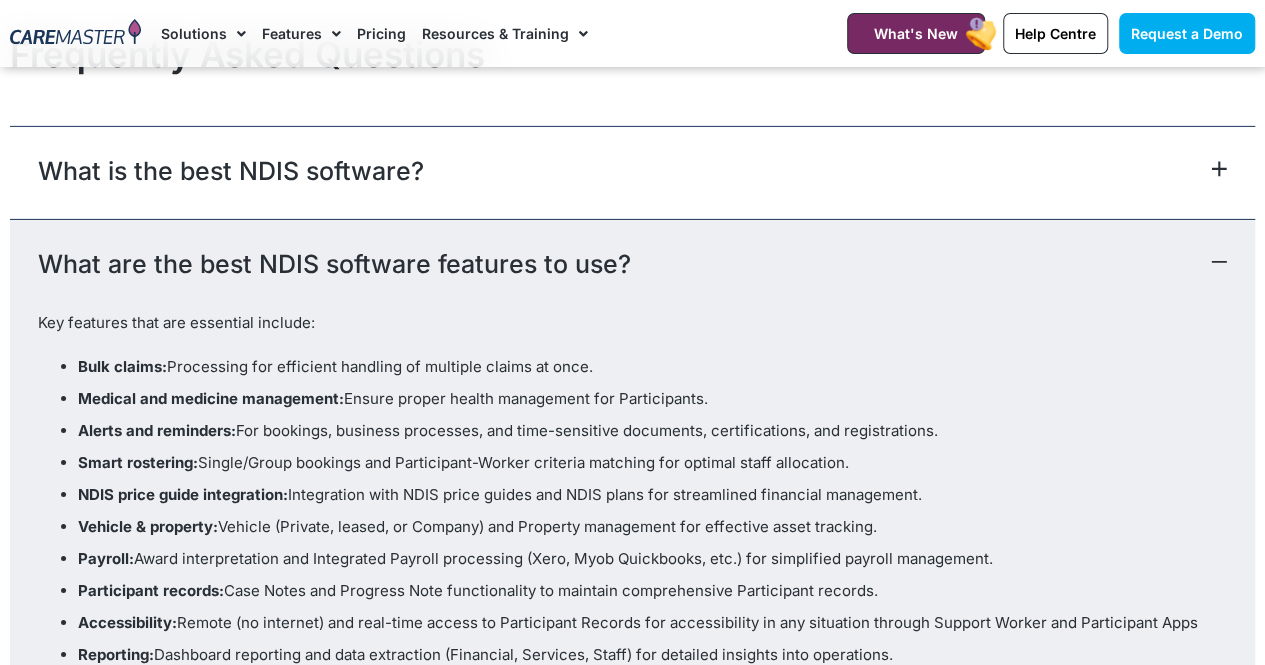 scroll, scrollTop: 10779, scrollLeft: 0, axis: vertical 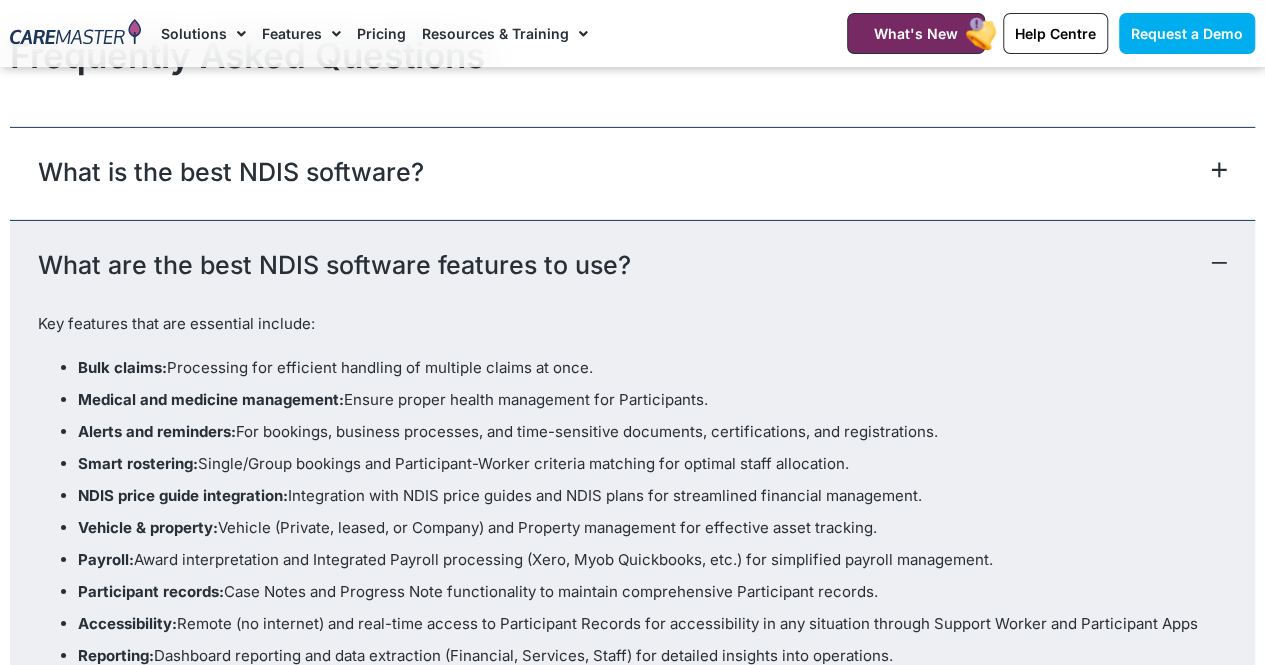 click on "What are the best NDIS software features to use?" at bounding box center (632, 266) 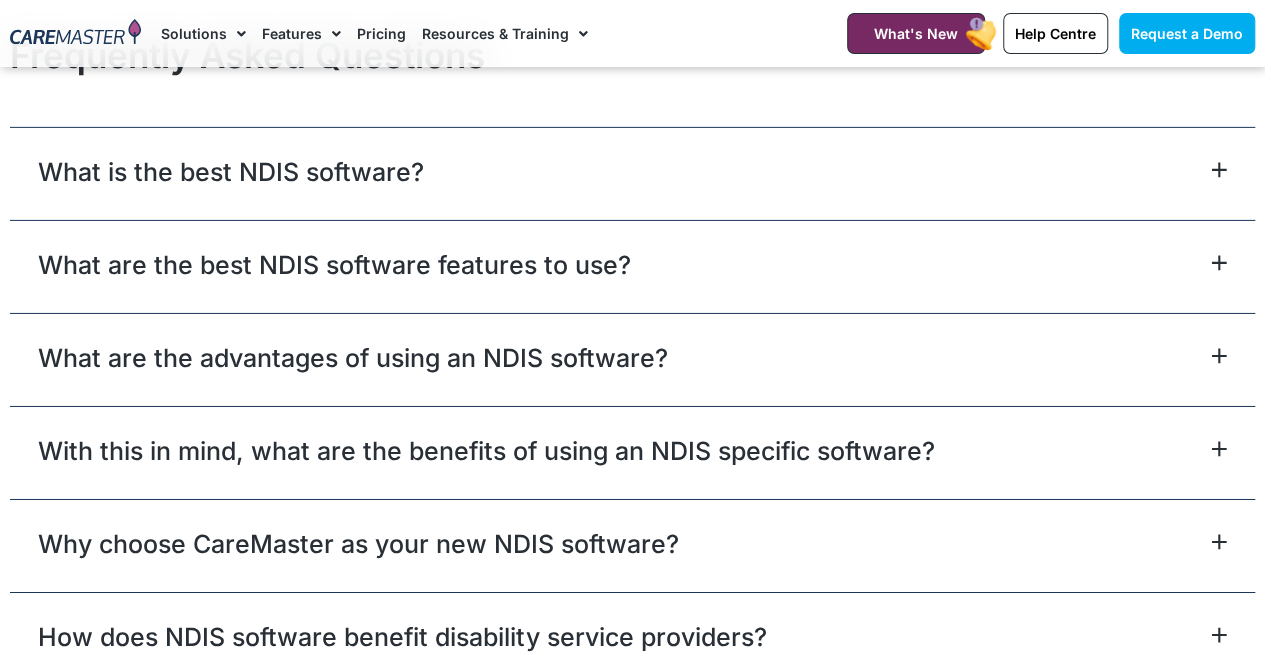 click on "What are the advantages of using an NDIS software?" at bounding box center (632, 359) 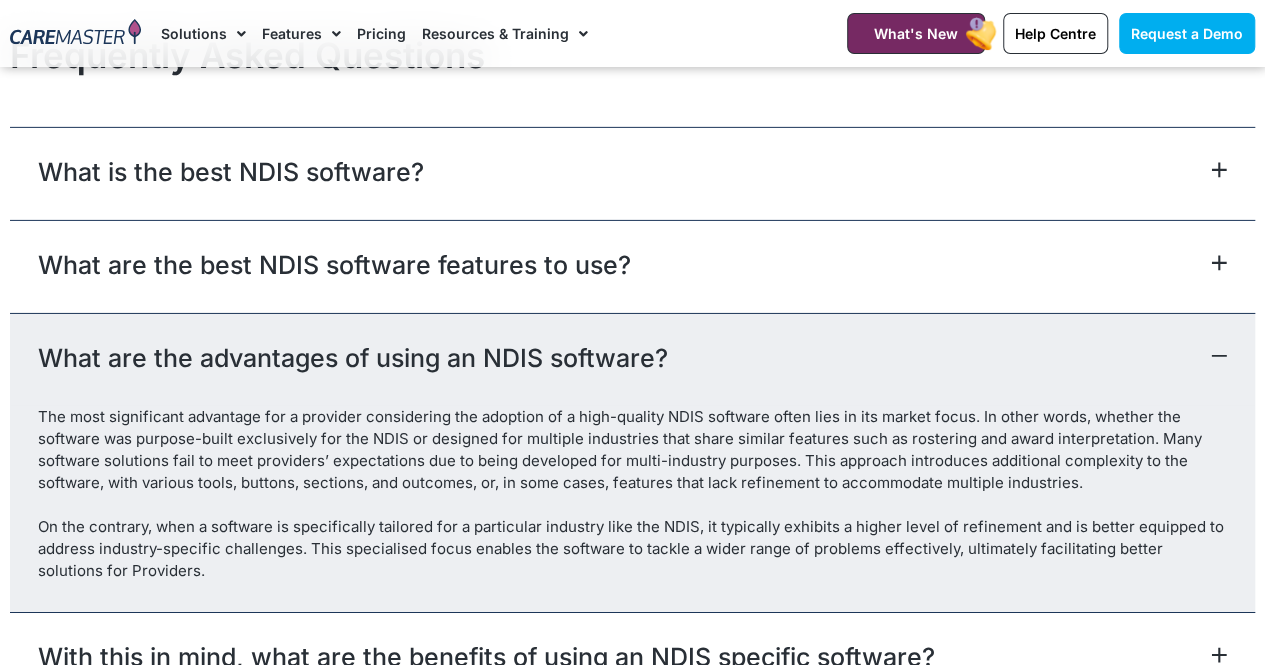 click on "What are the advantages of using an NDIS software?" at bounding box center (632, 359) 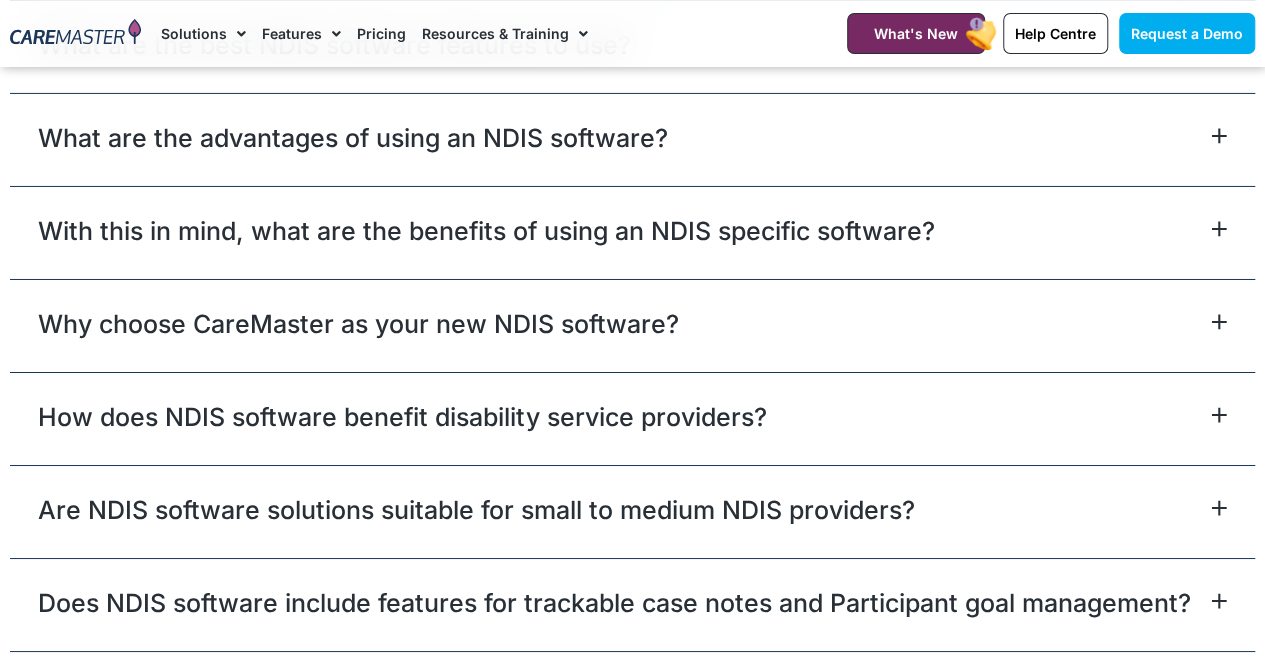 scroll, scrollTop: 11009, scrollLeft: 0, axis: vertical 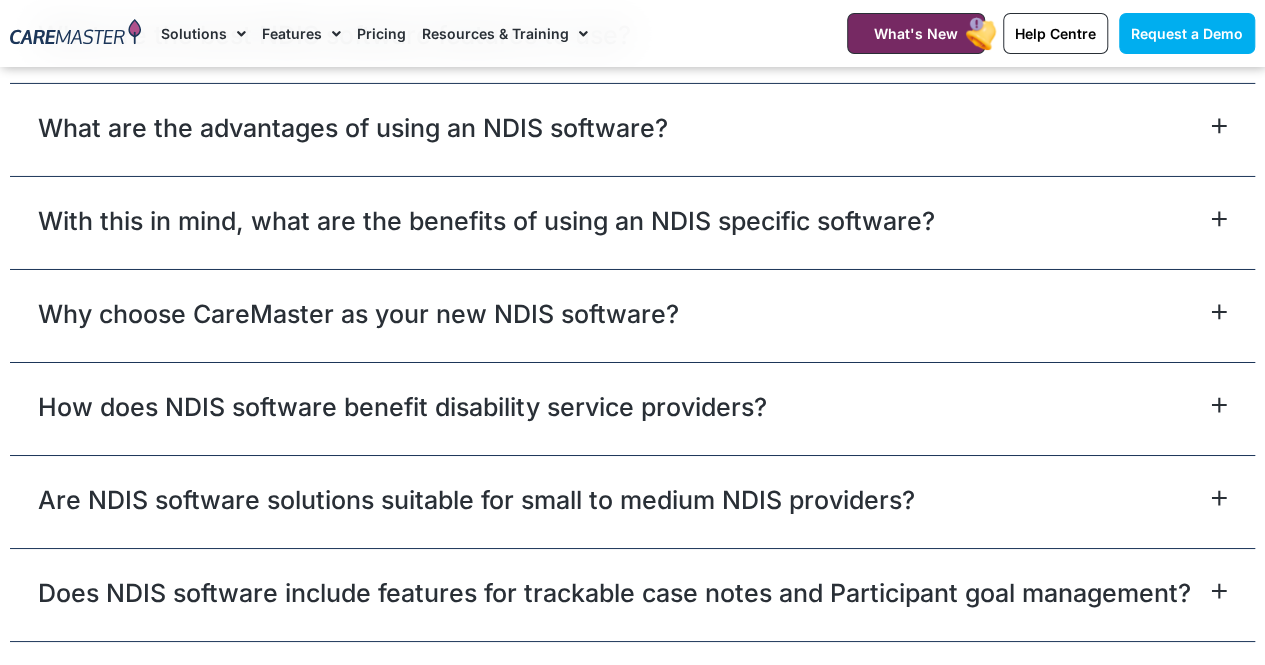 click on "Why choose CareMaster as your new NDIS software?" at bounding box center [632, 315] 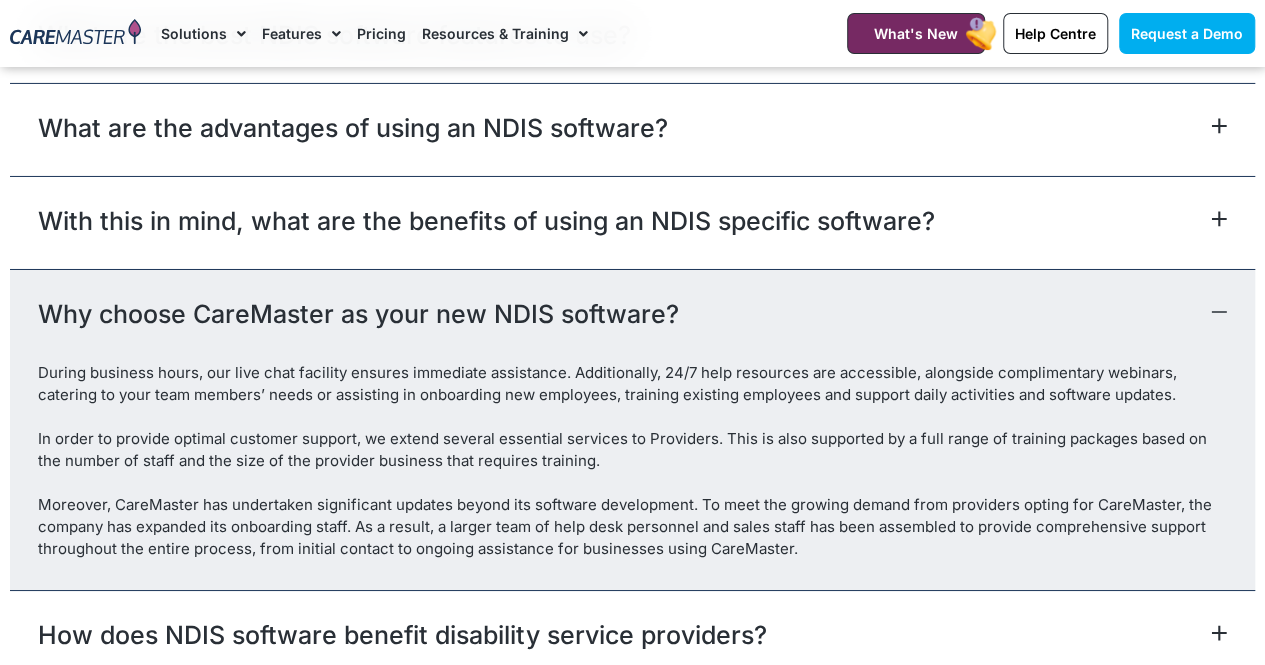 click on "Why choose CareMaster as your new NDIS software?" at bounding box center [632, 315] 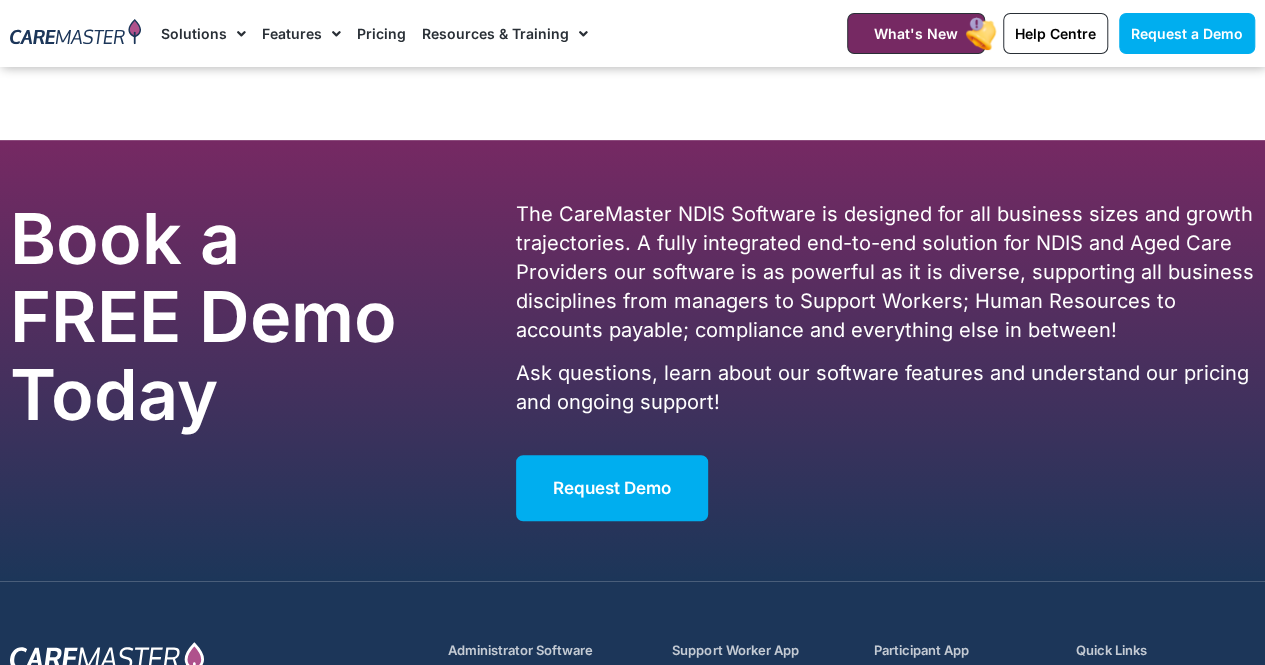 scroll, scrollTop: 11862, scrollLeft: 0, axis: vertical 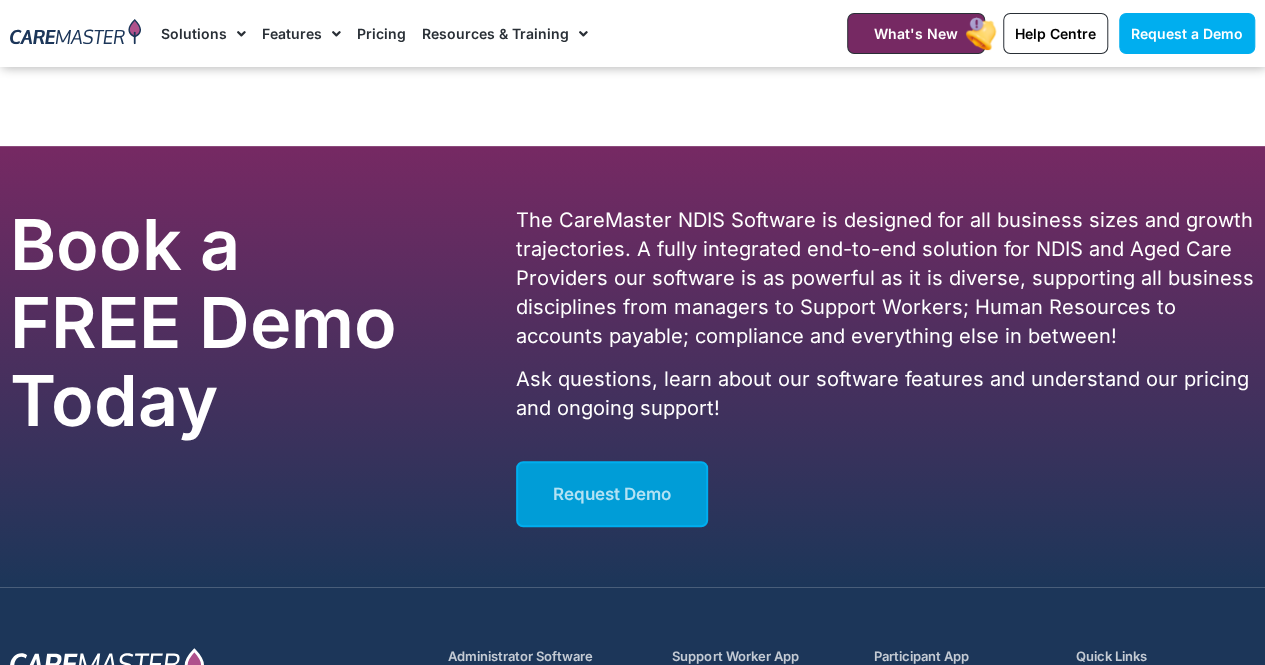 click on "Request Demo" at bounding box center (612, 494) 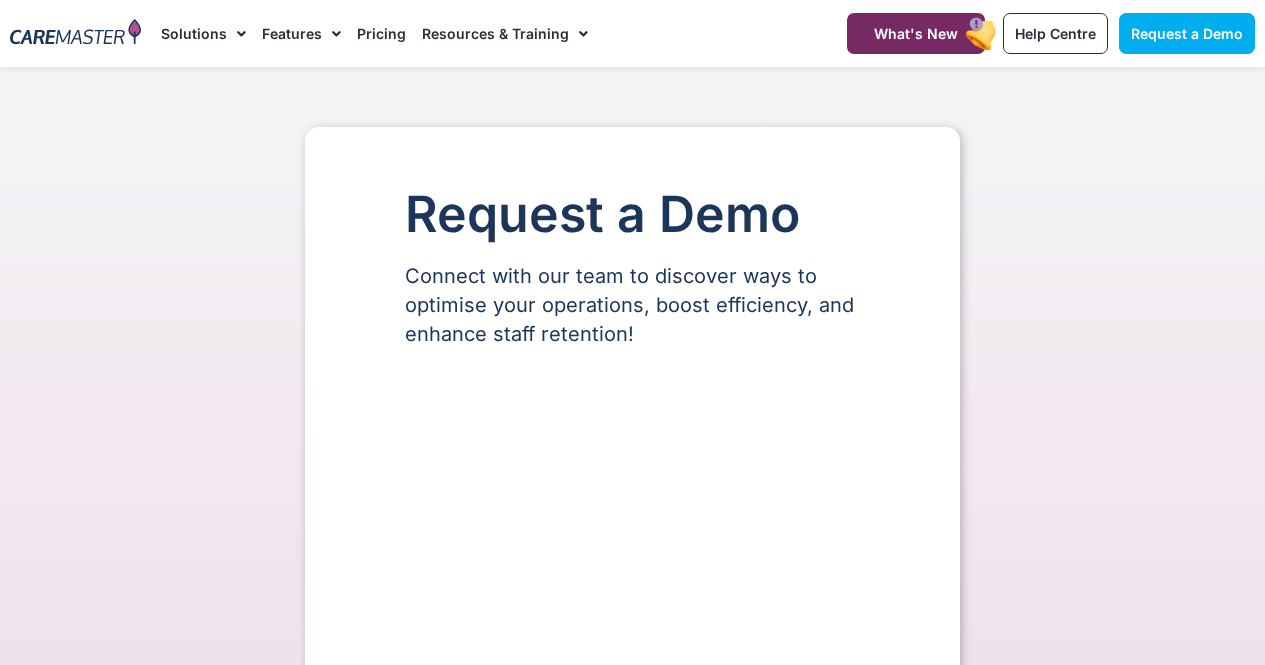 scroll, scrollTop: 0, scrollLeft: 0, axis: both 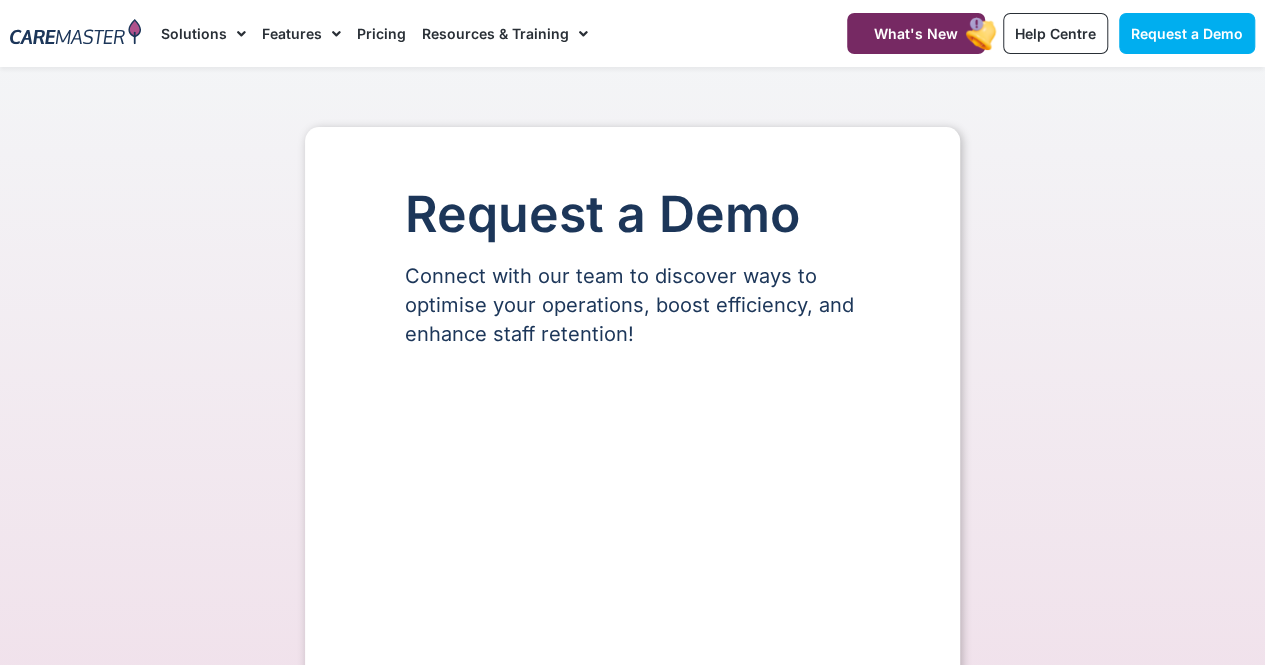 select on "**" 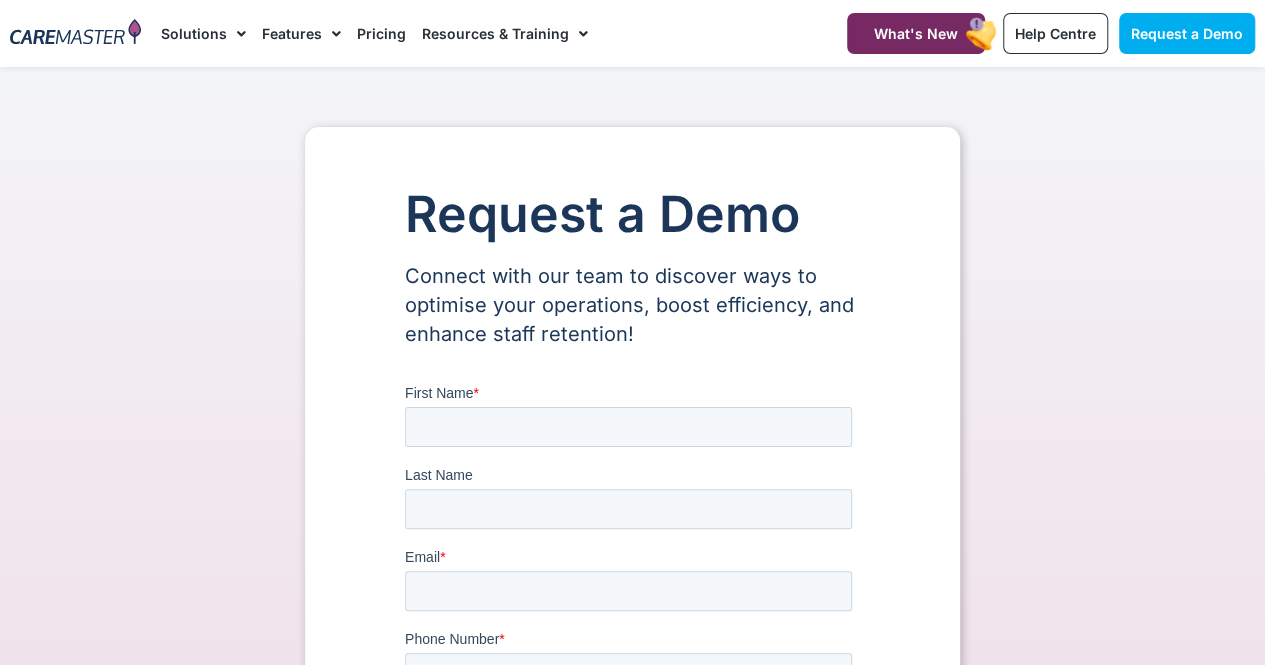 scroll, scrollTop: 0, scrollLeft: 0, axis: both 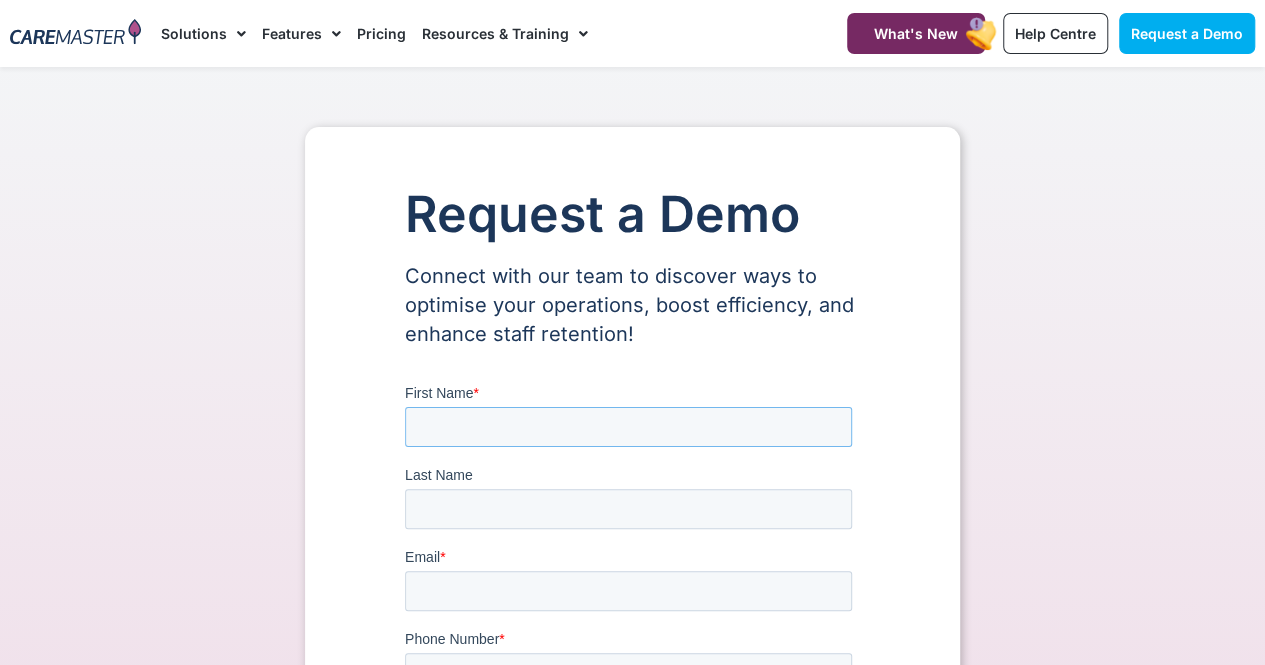 click on "First Name *" at bounding box center [628, 427] 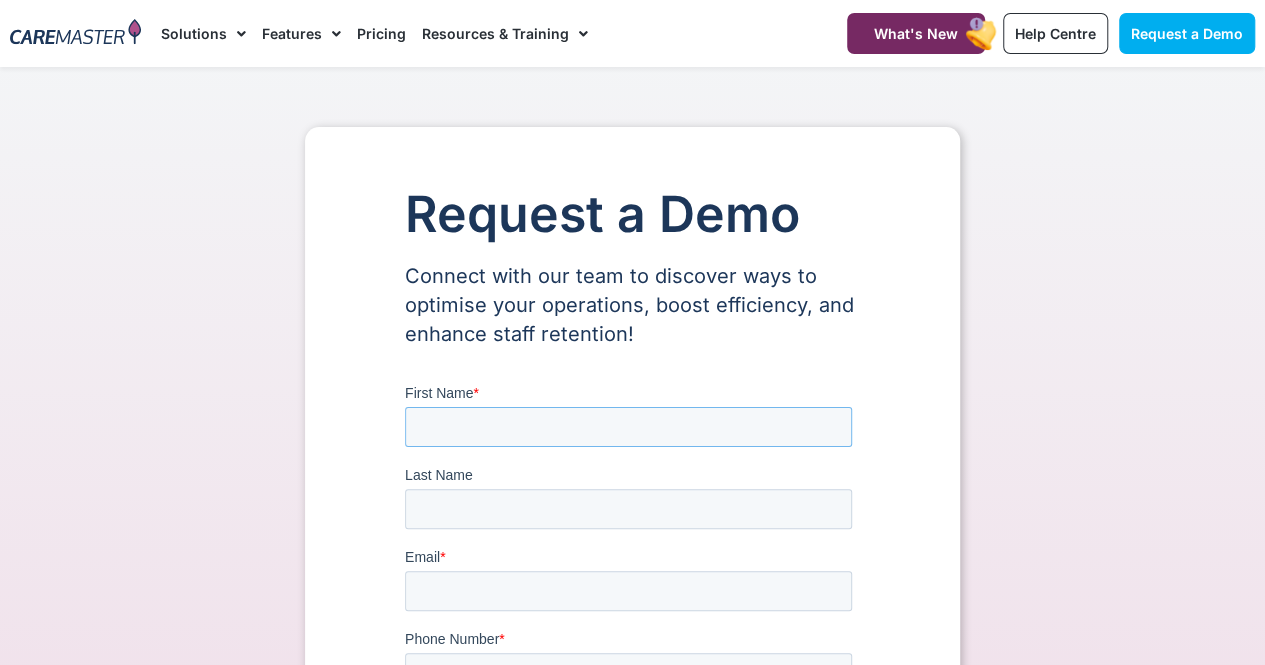 click on "First Name *" at bounding box center (628, 427) 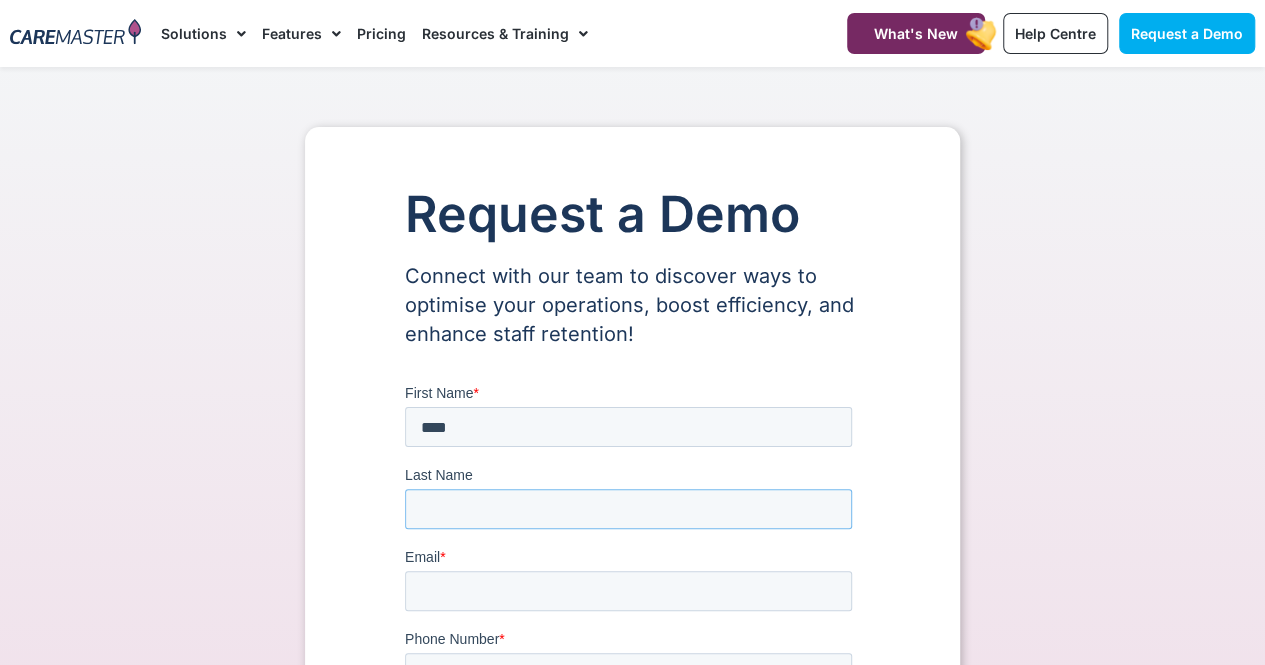 type on "********" 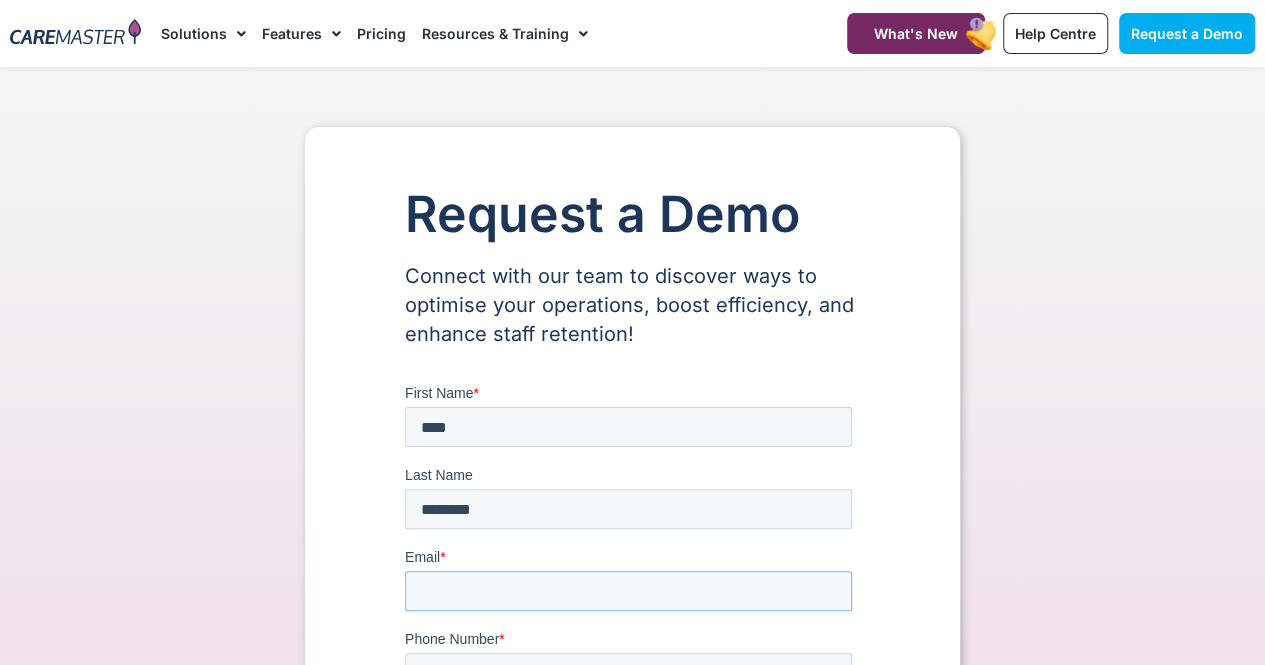 type on "**********" 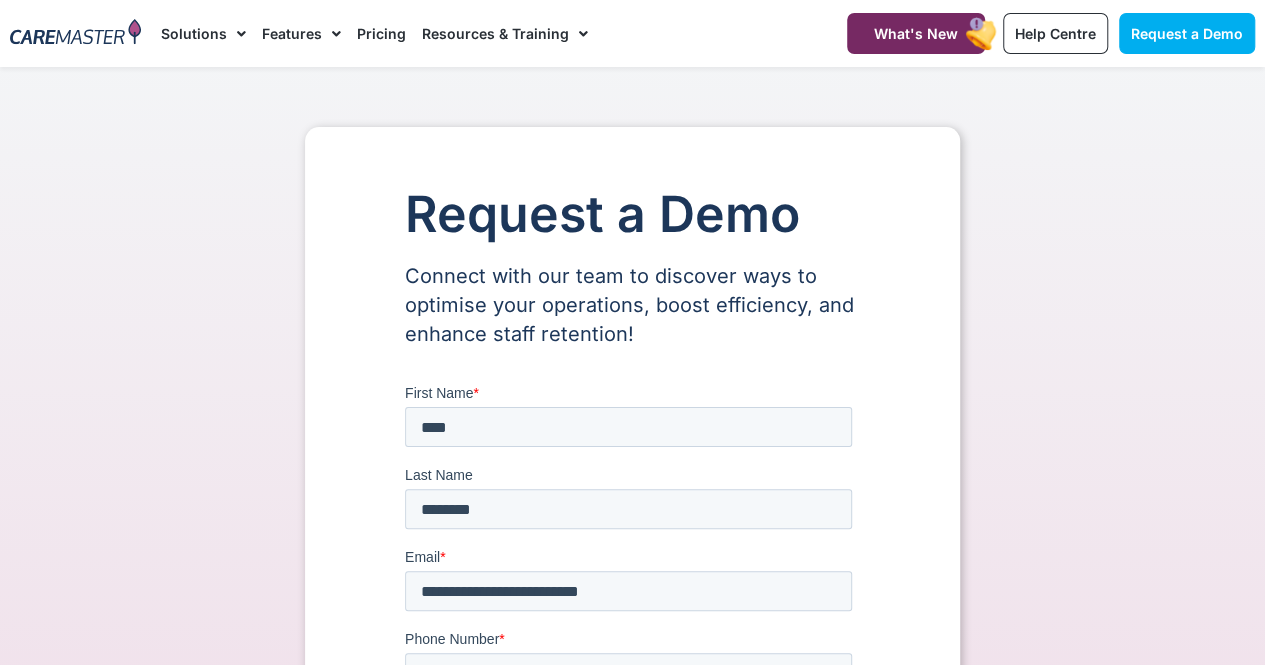 type on "***" 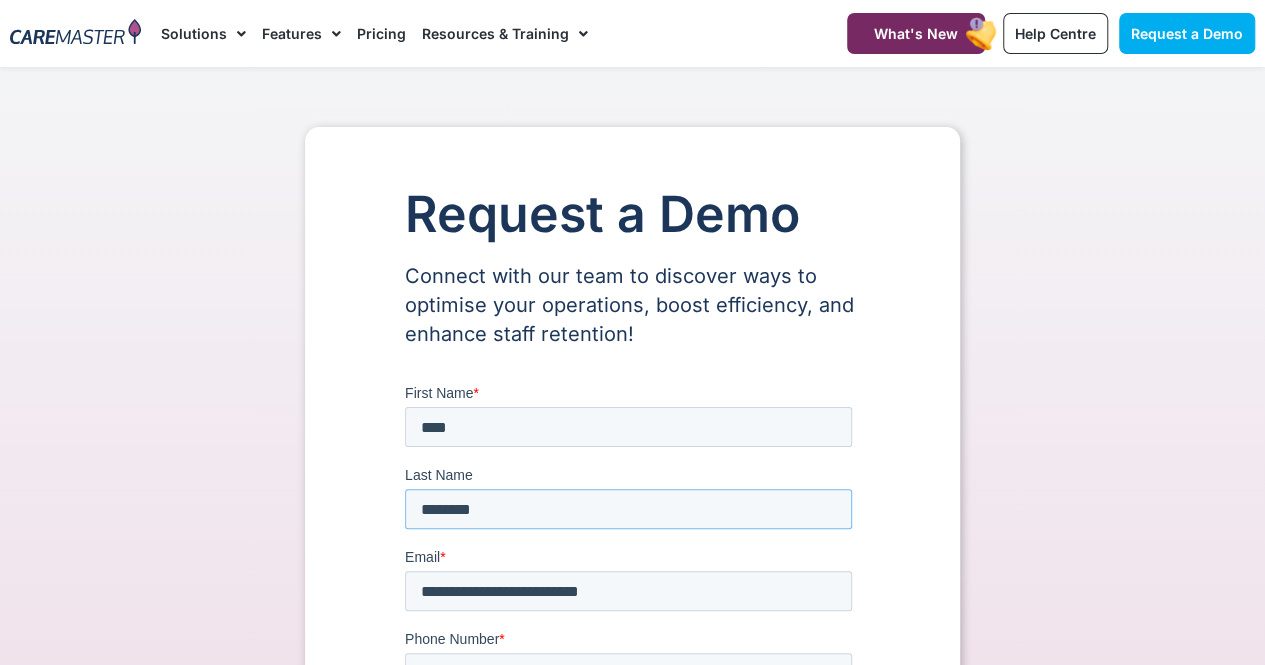 click on "********" at bounding box center (628, 509) 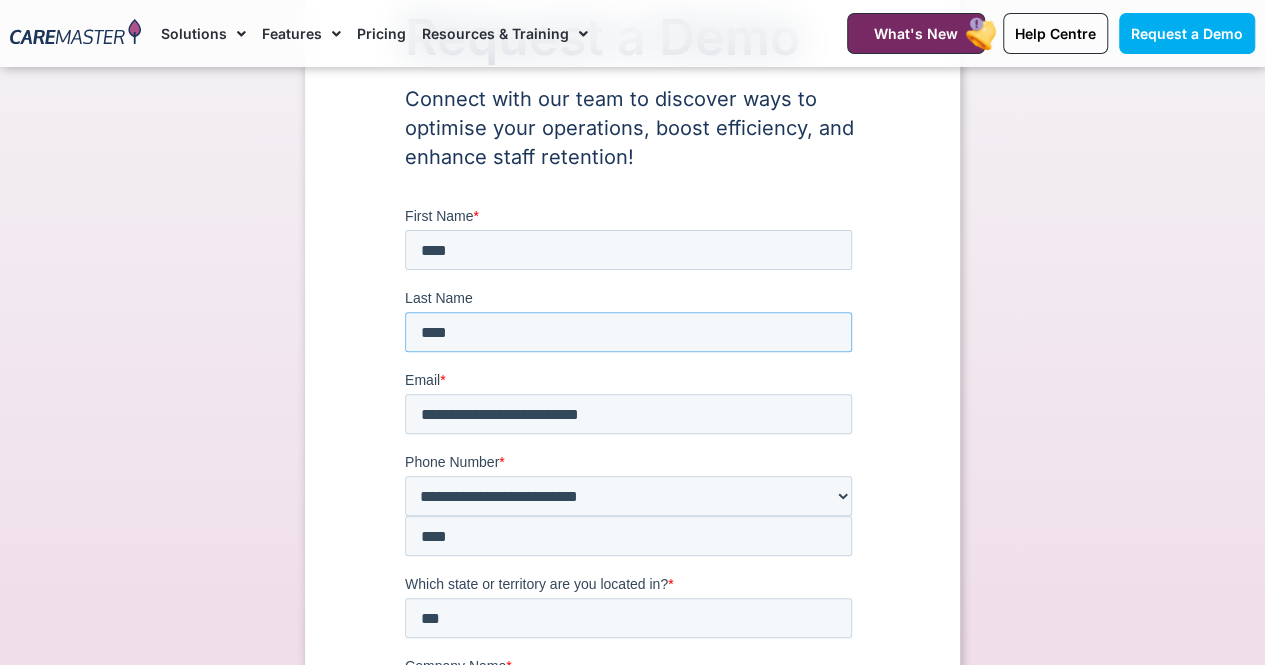 scroll, scrollTop: 178, scrollLeft: 0, axis: vertical 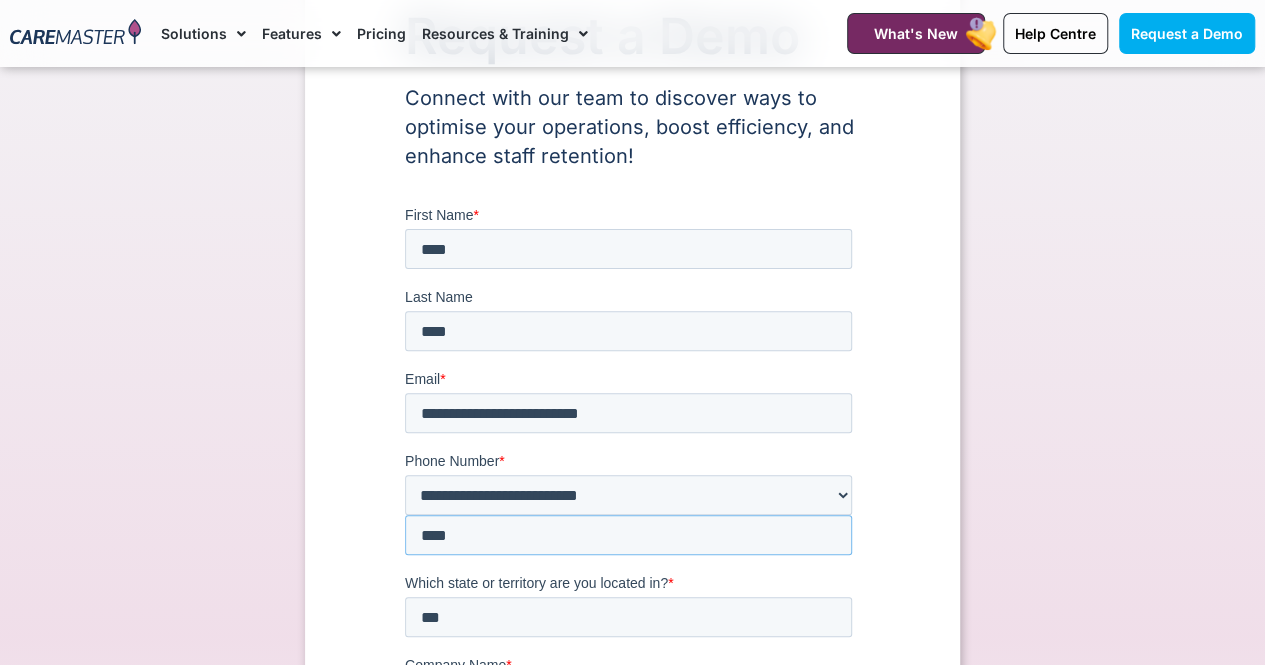 click on "***" at bounding box center [628, 535] 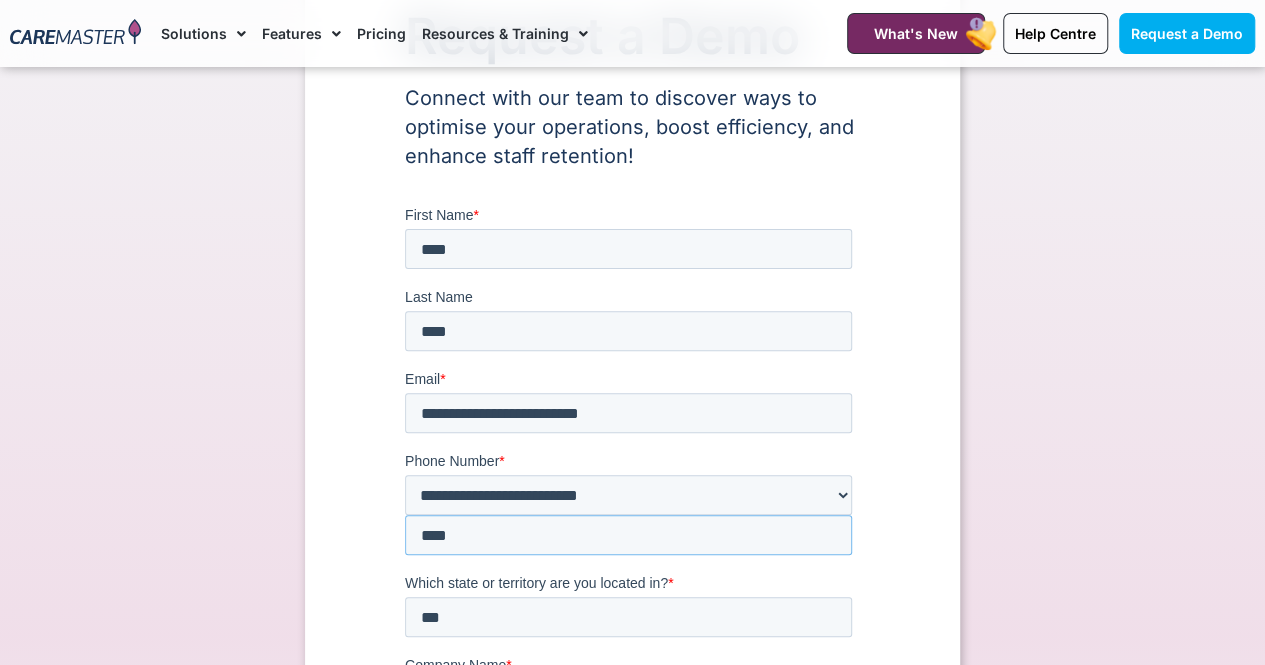 type on "**********" 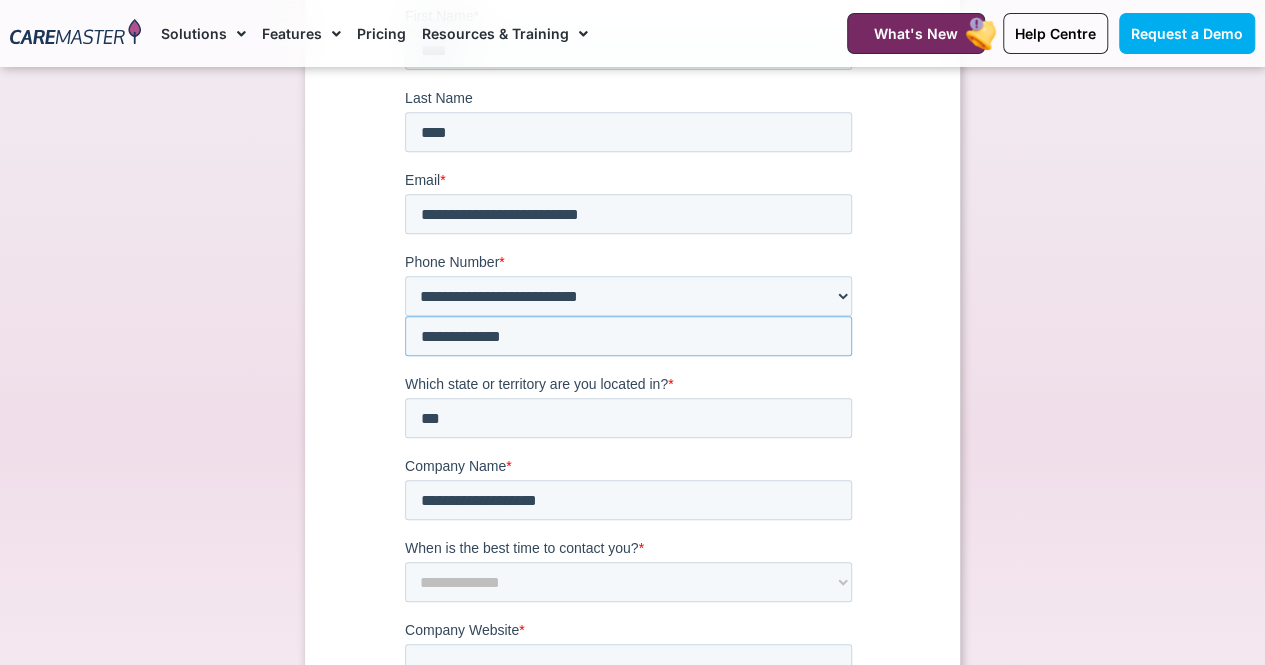 scroll, scrollTop: 378, scrollLeft: 0, axis: vertical 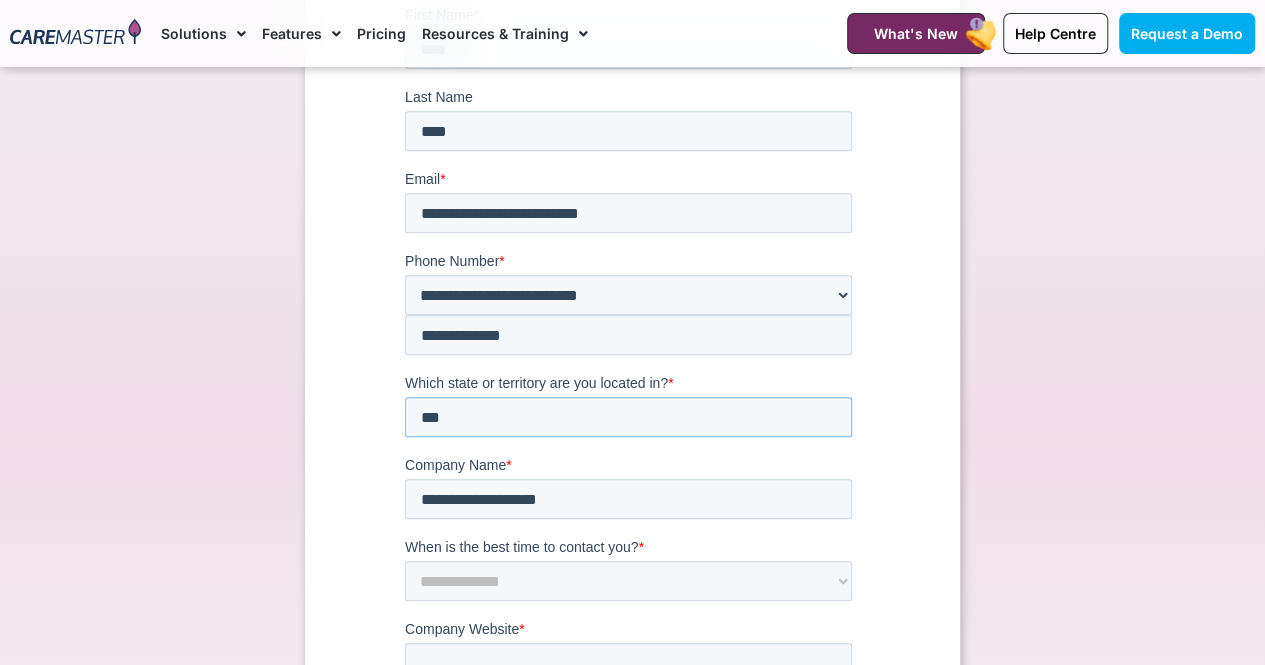 click on "***" at bounding box center (628, 417) 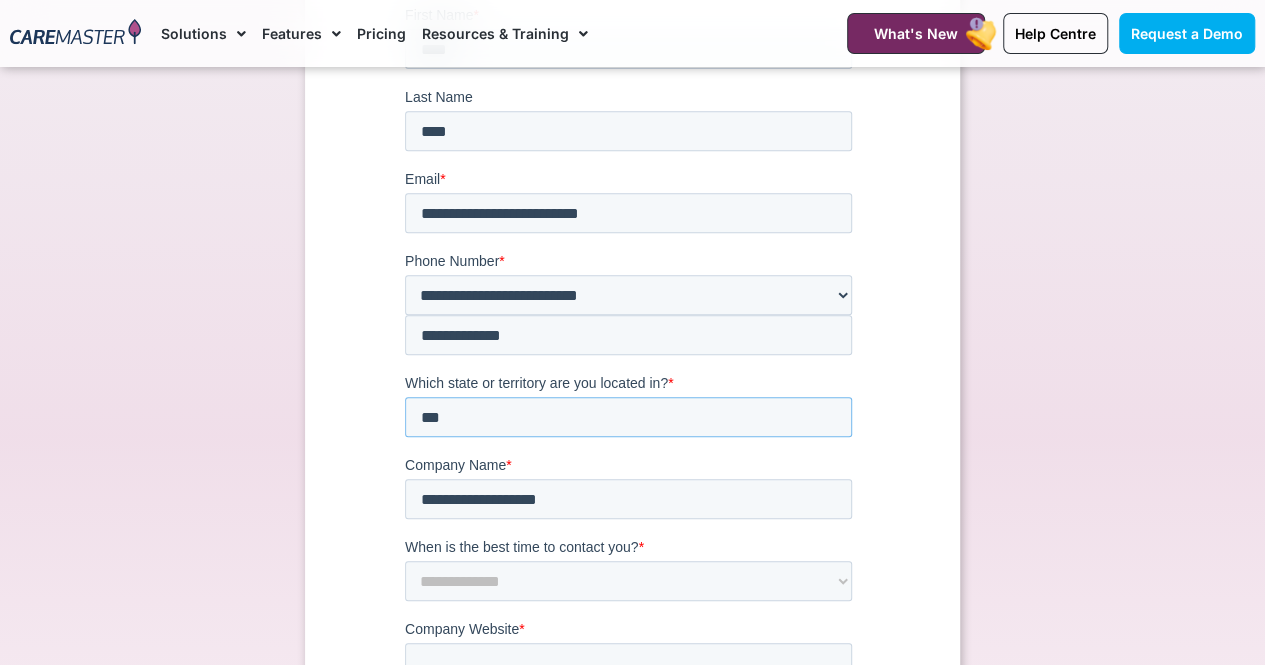 type on "**********" 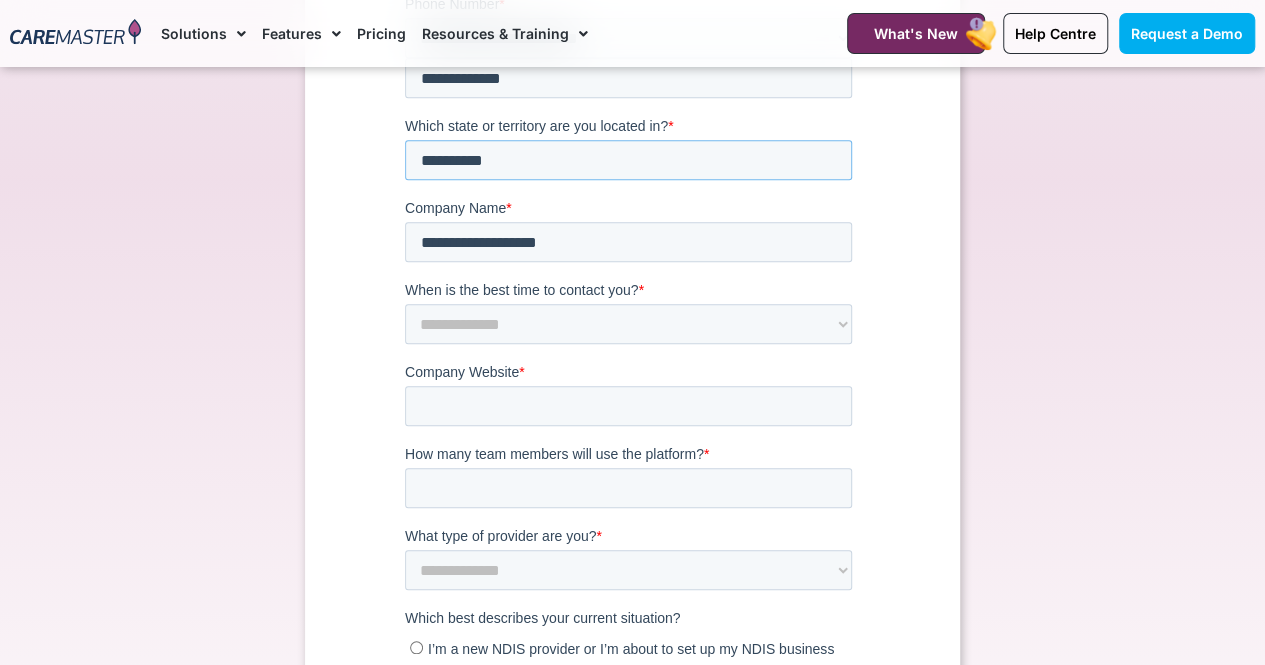 scroll, scrollTop: 636, scrollLeft: 0, axis: vertical 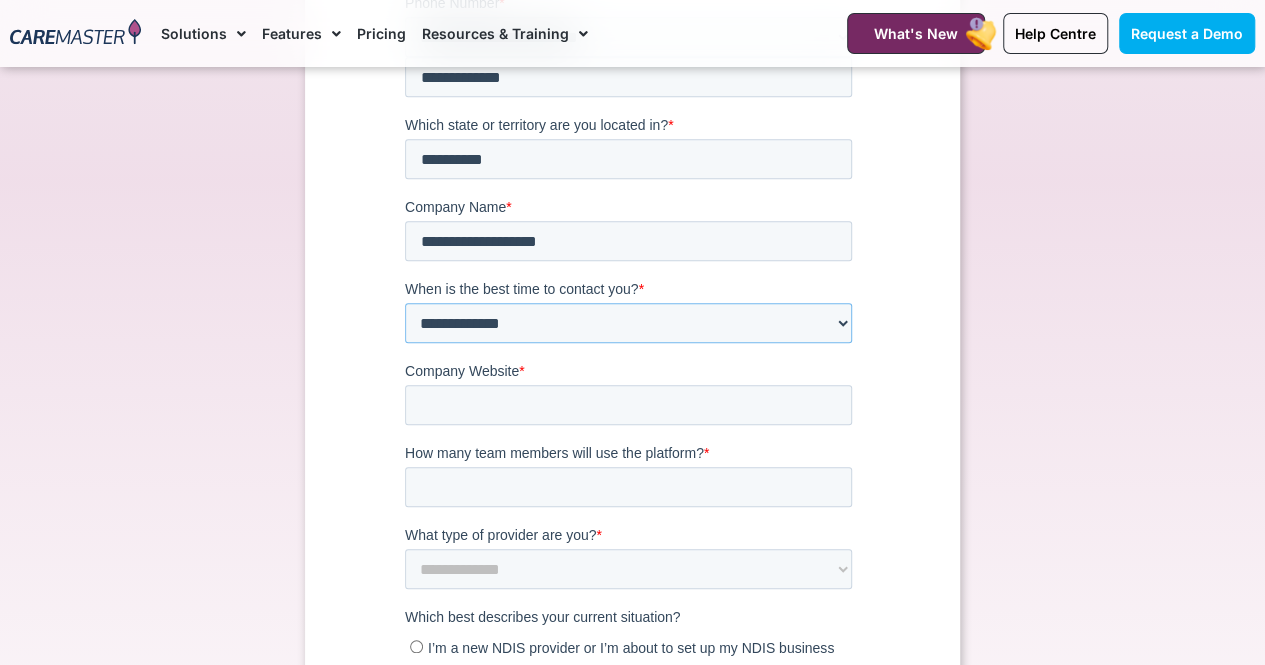 click on "**********" at bounding box center (628, 324) 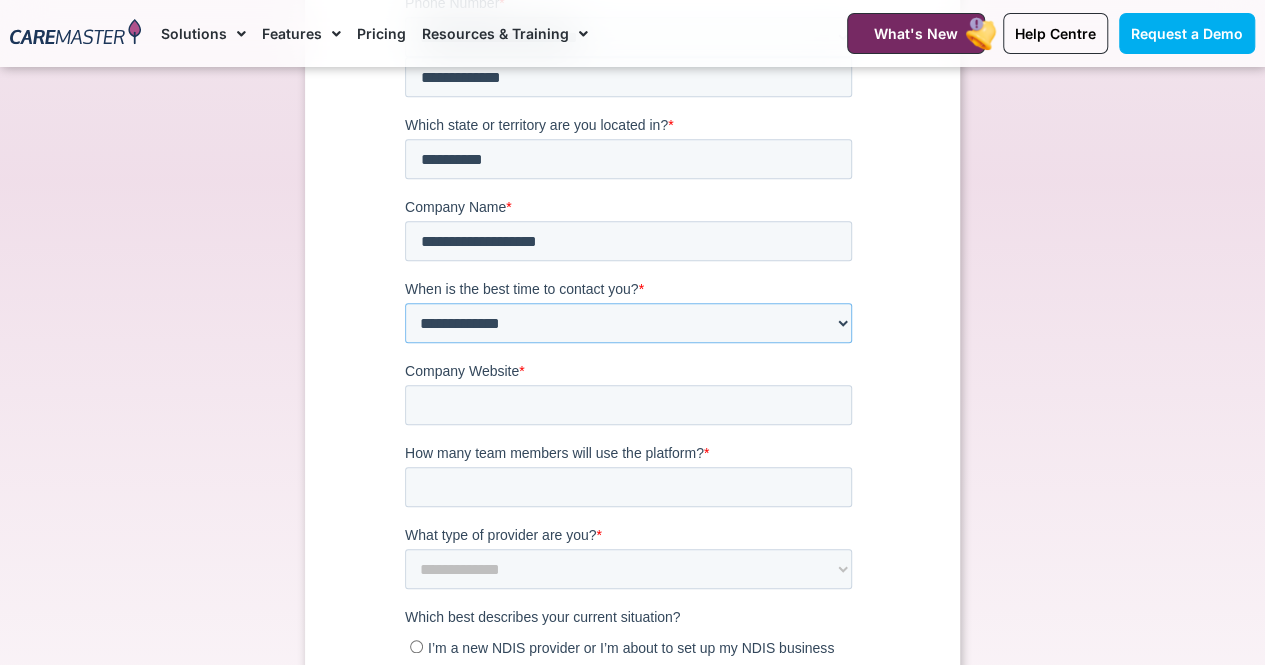 select on "*******" 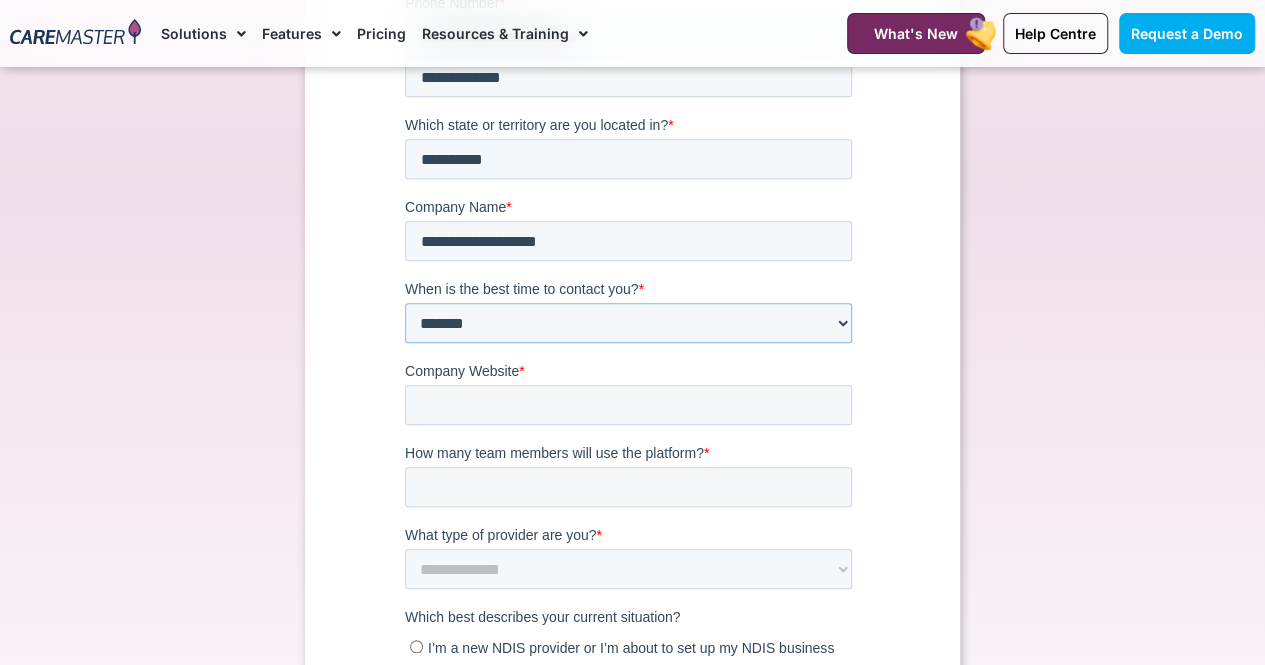click on "**********" at bounding box center (628, 324) 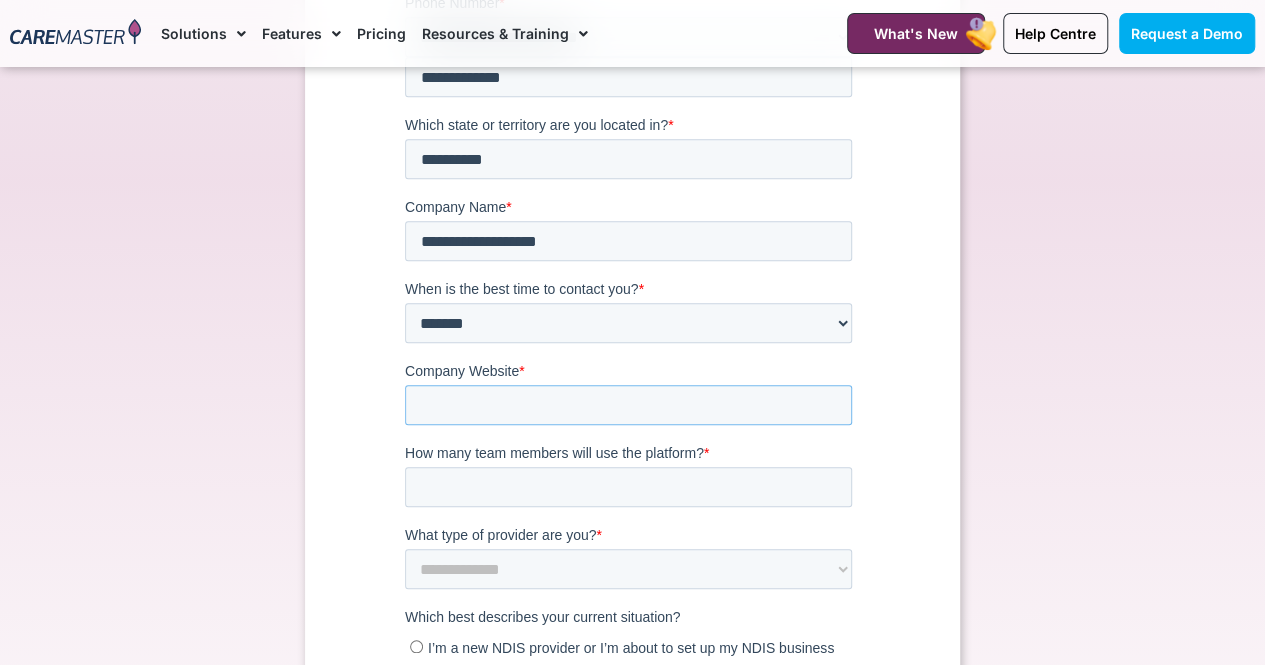 click on "Company Website *" at bounding box center [628, 406] 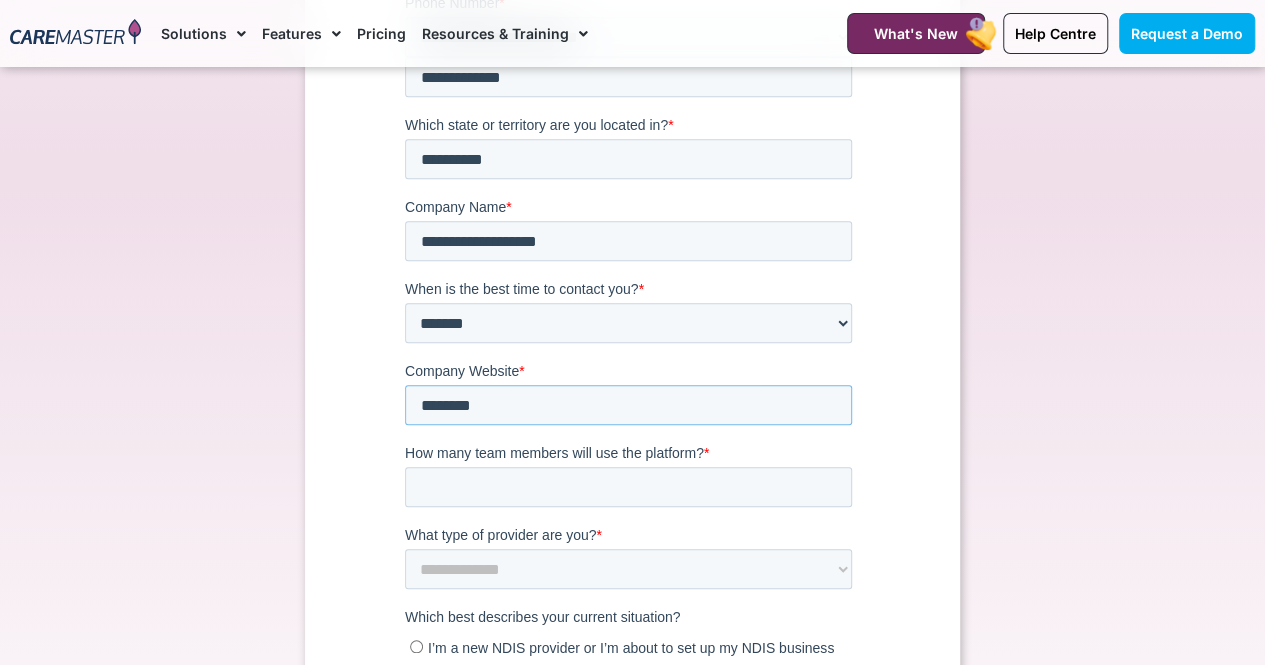 type on "********" 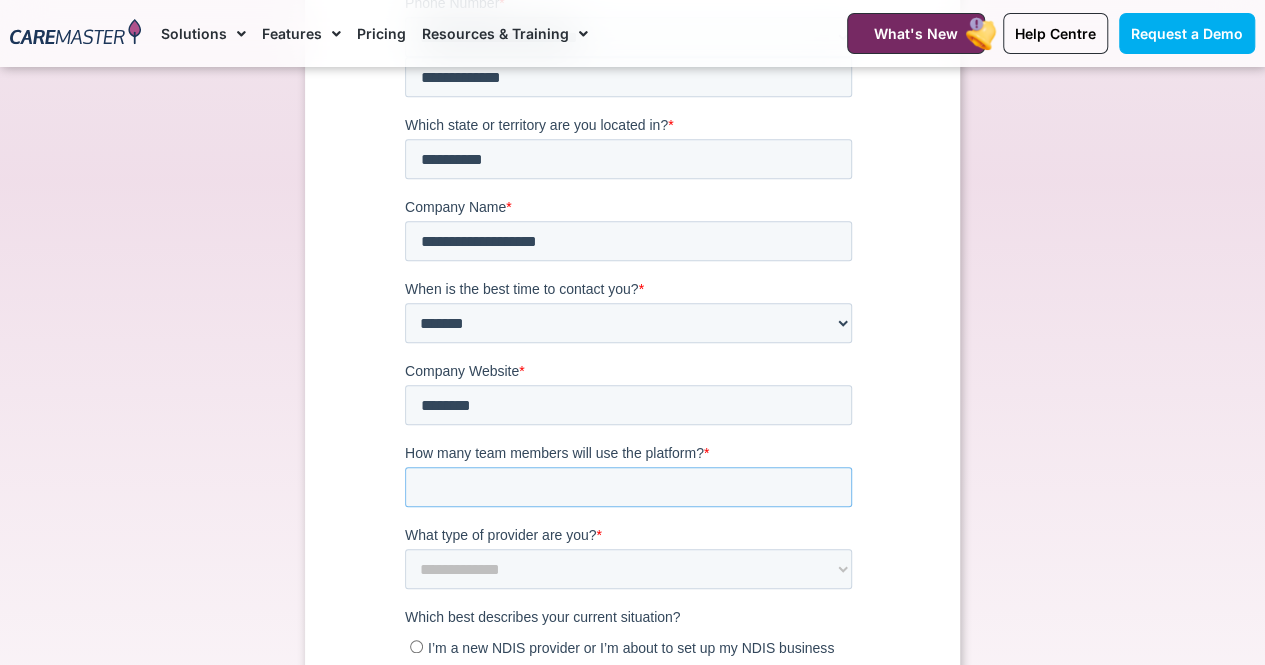 click on "How many team members will use the platform? *" at bounding box center [628, 488] 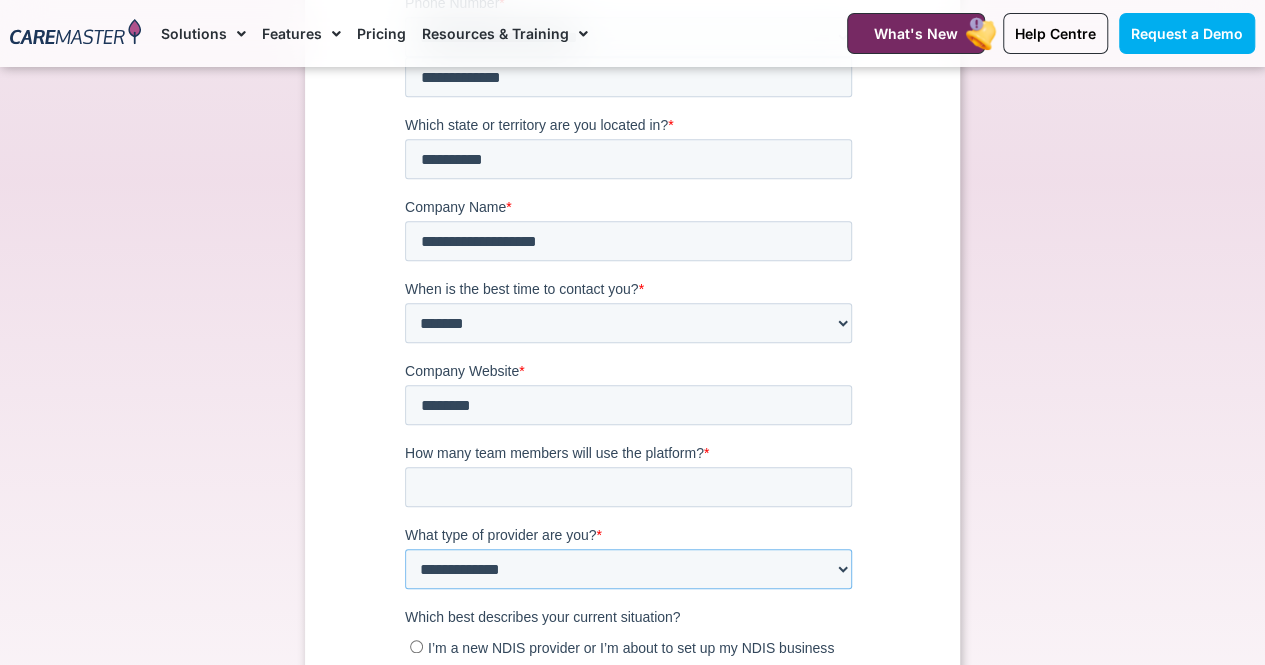 click on "**********" at bounding box center [628, 570] 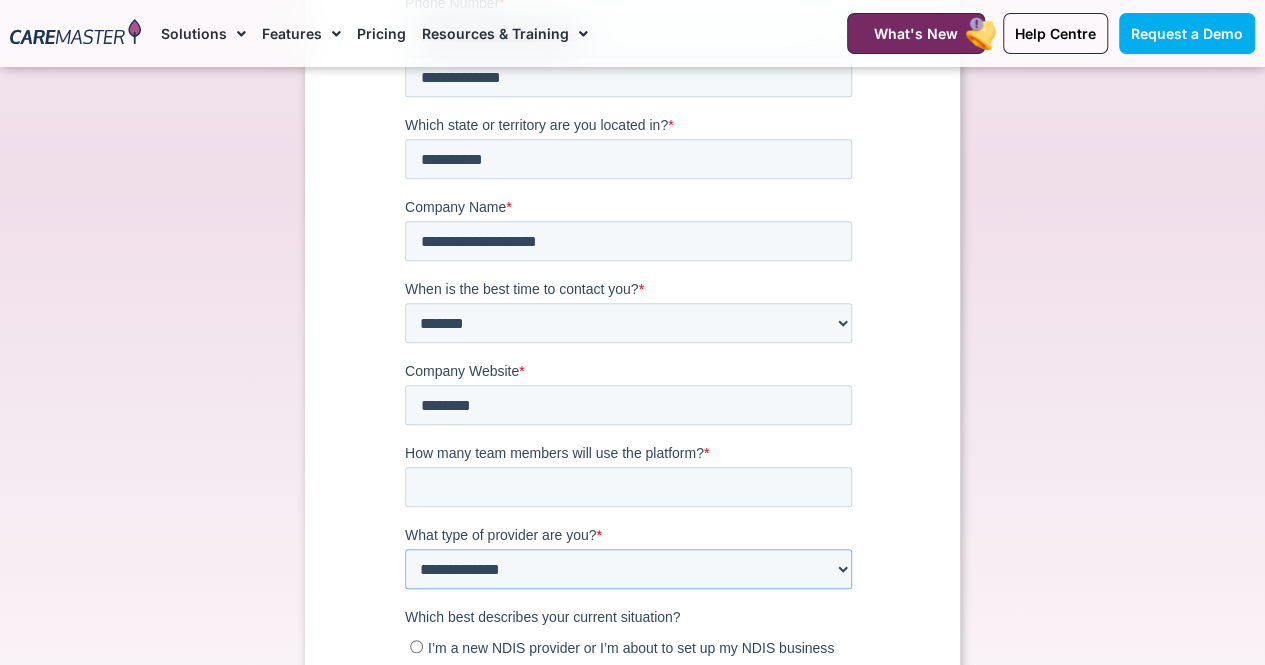 select on "**********" 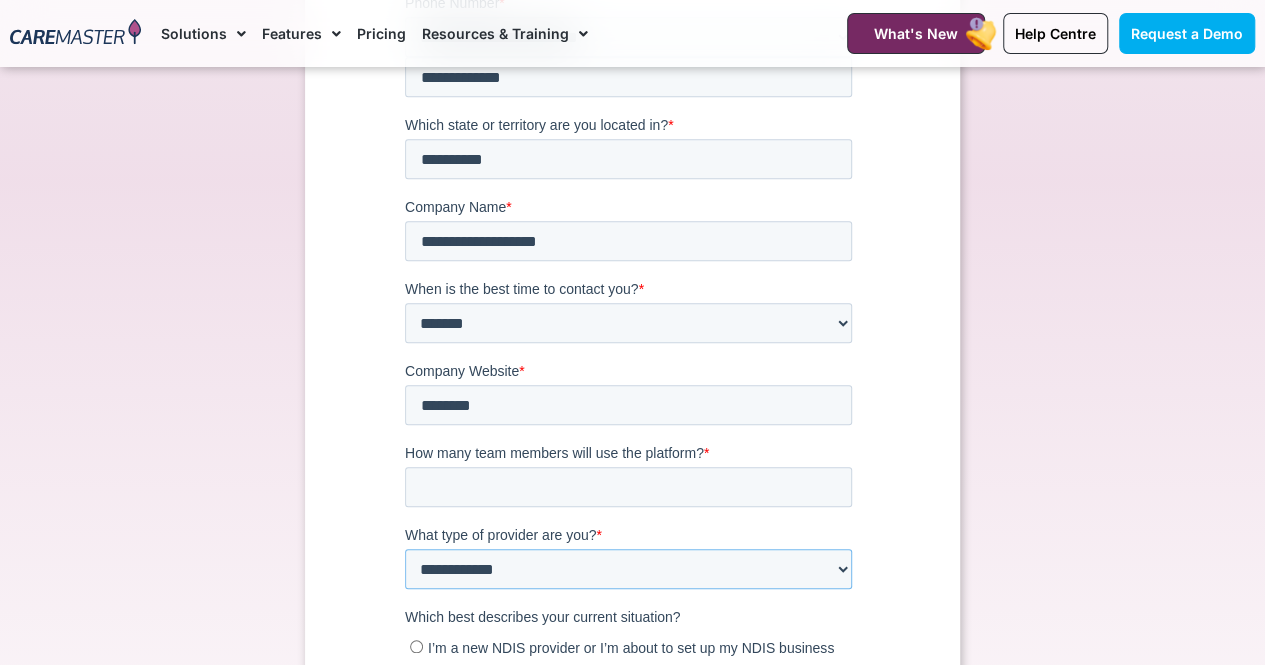 click on "**********" at bounding box center (628, 570) 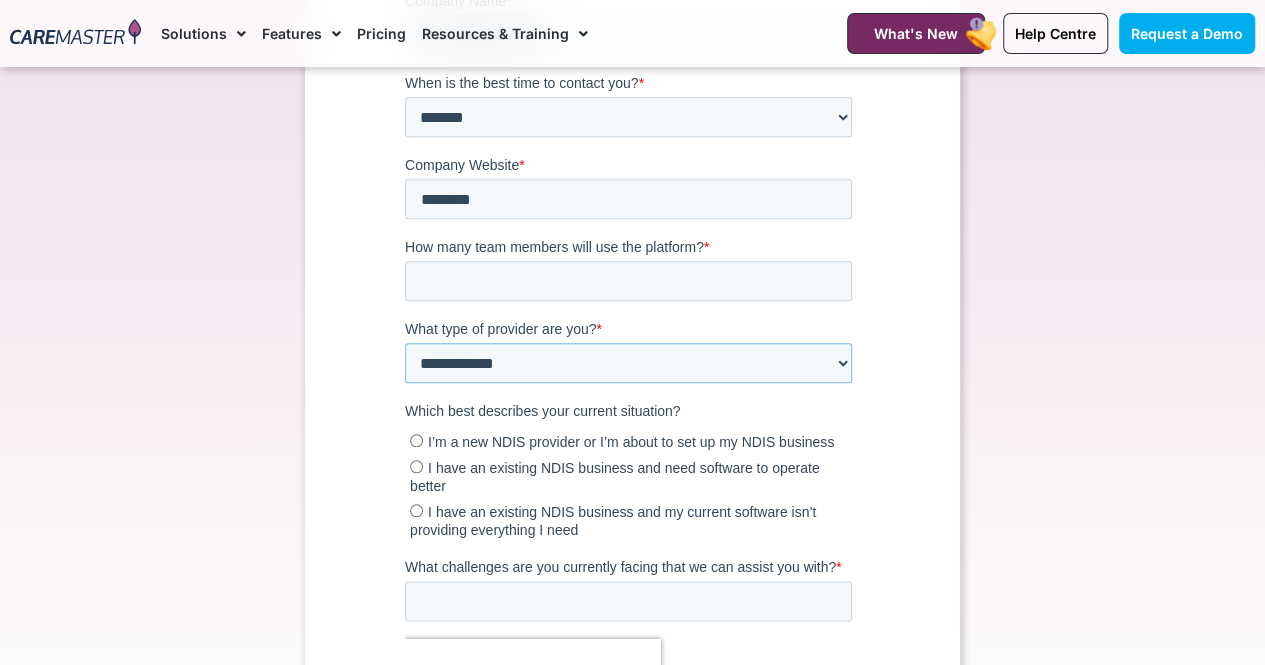 scroll, scrollTop: 847, scrollLeft: 0, axis: vertical 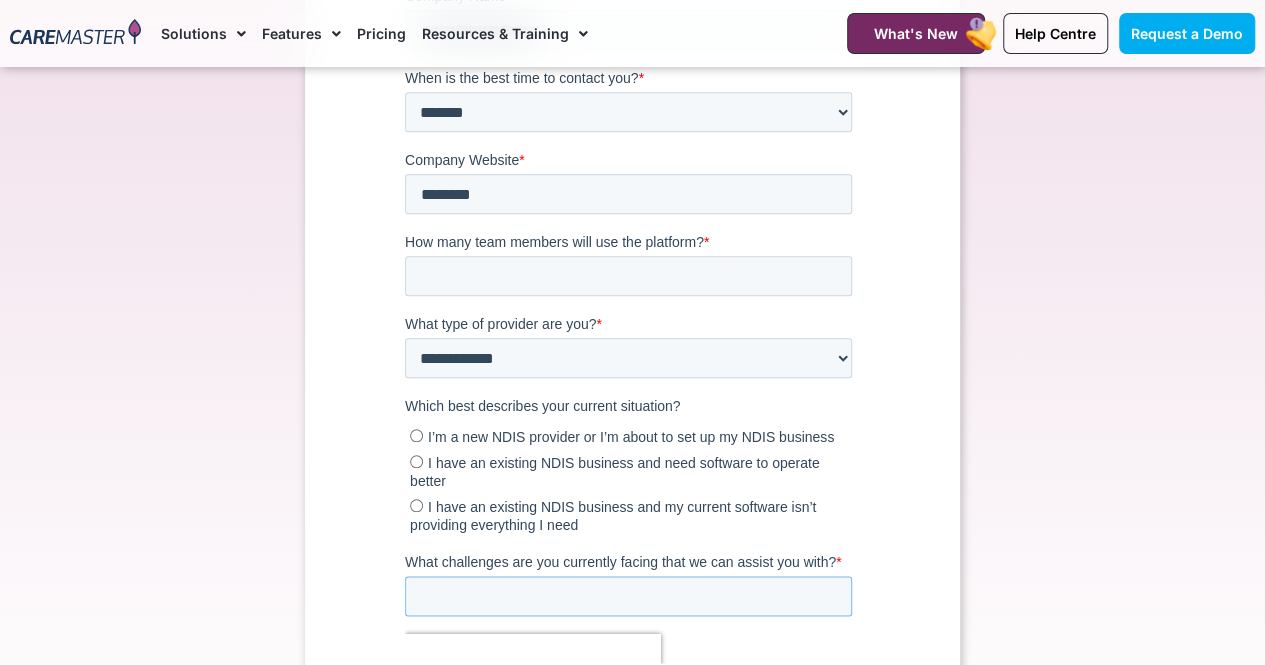 click on "What challenges are you currently facing that we can assist you with? *" at bounding box center [628, 597] 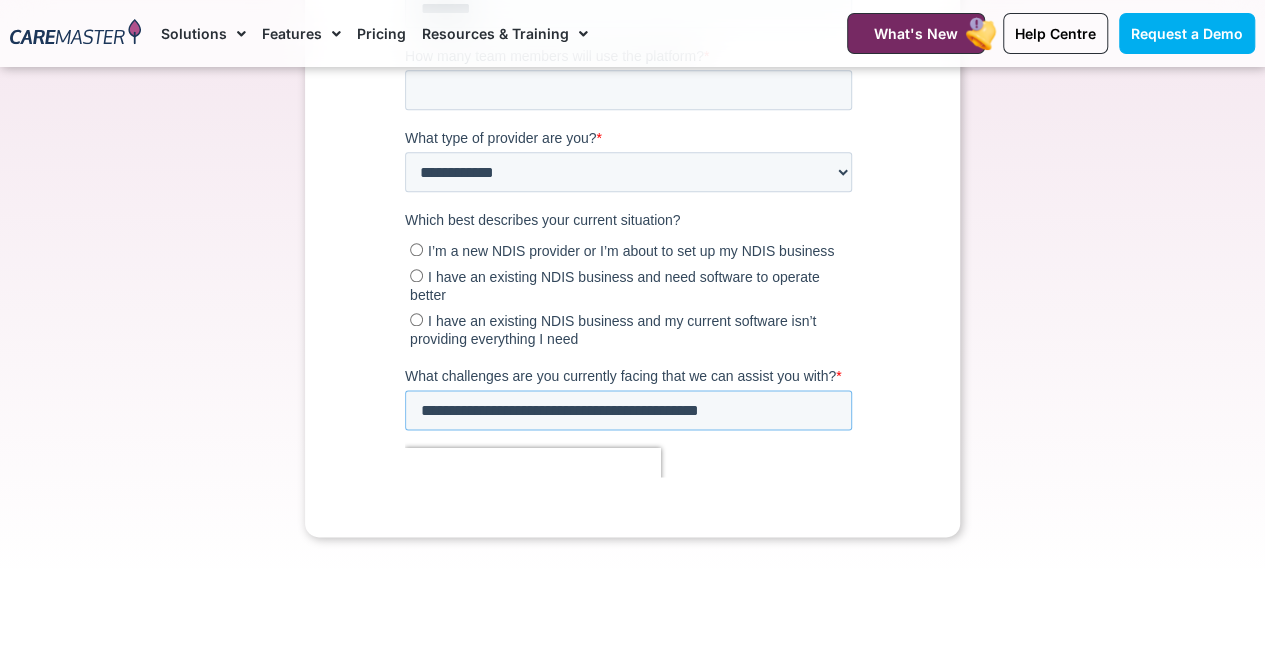 scroll, scrollTop: 1034, scrollLeft: 0, axis: vertical 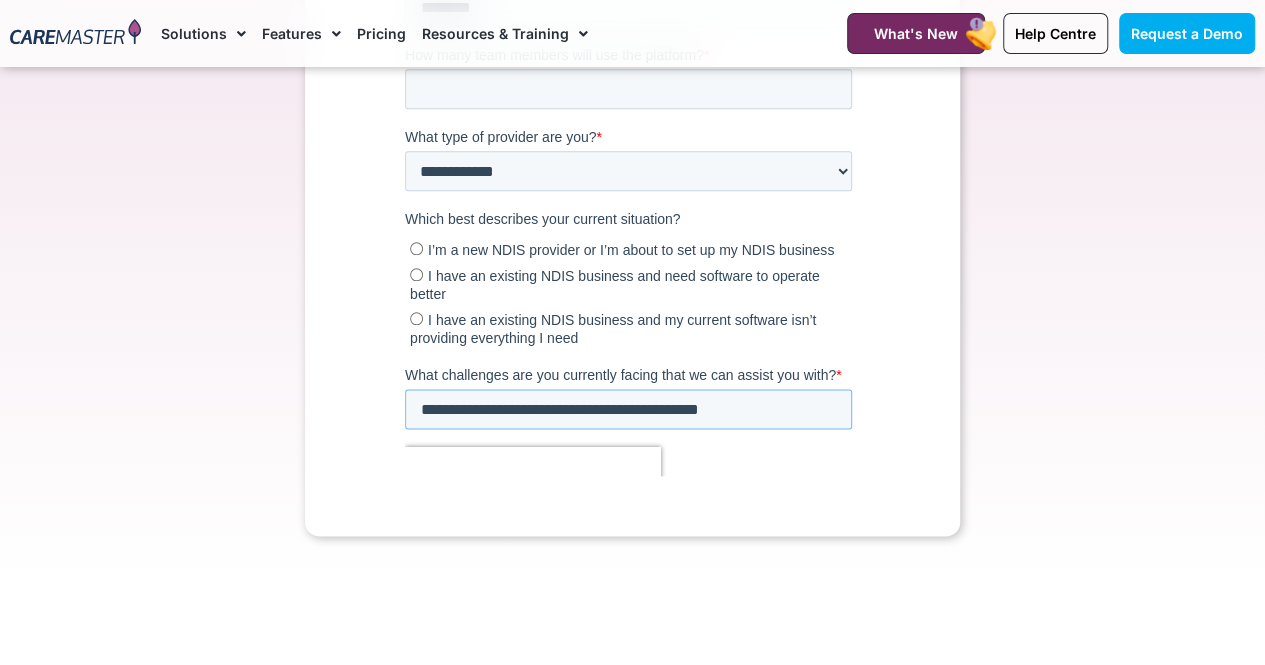 type on "**********" 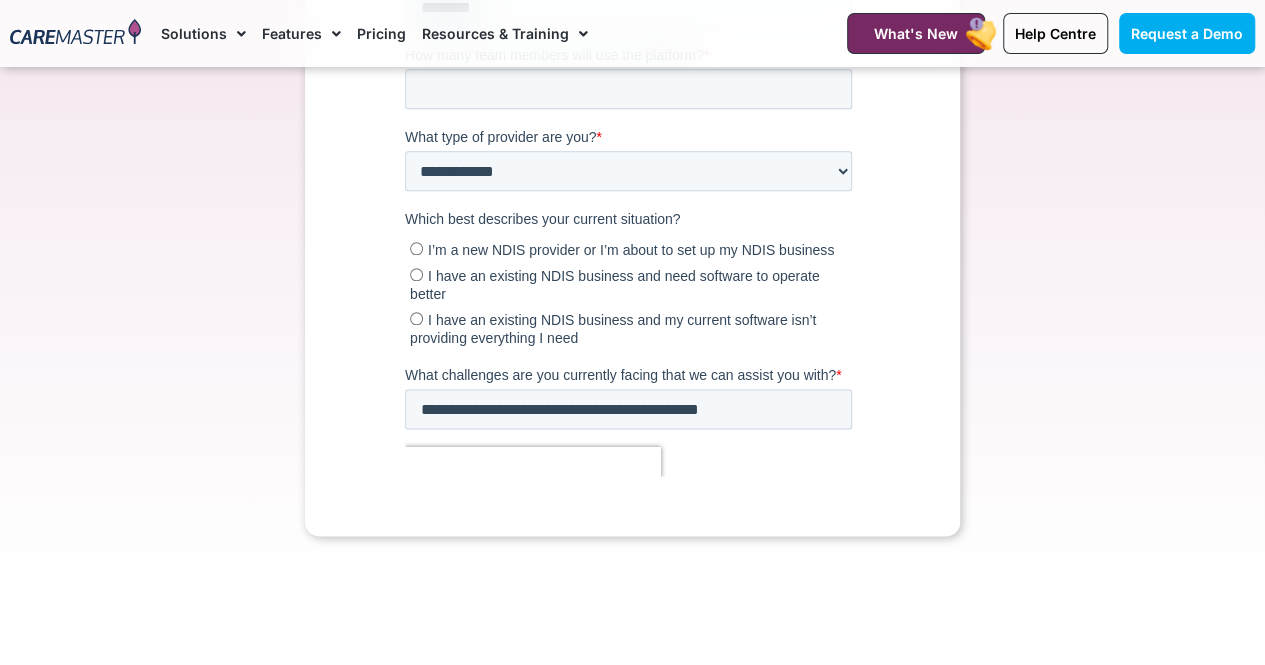 click on "******" at bounding box center (446, 563) 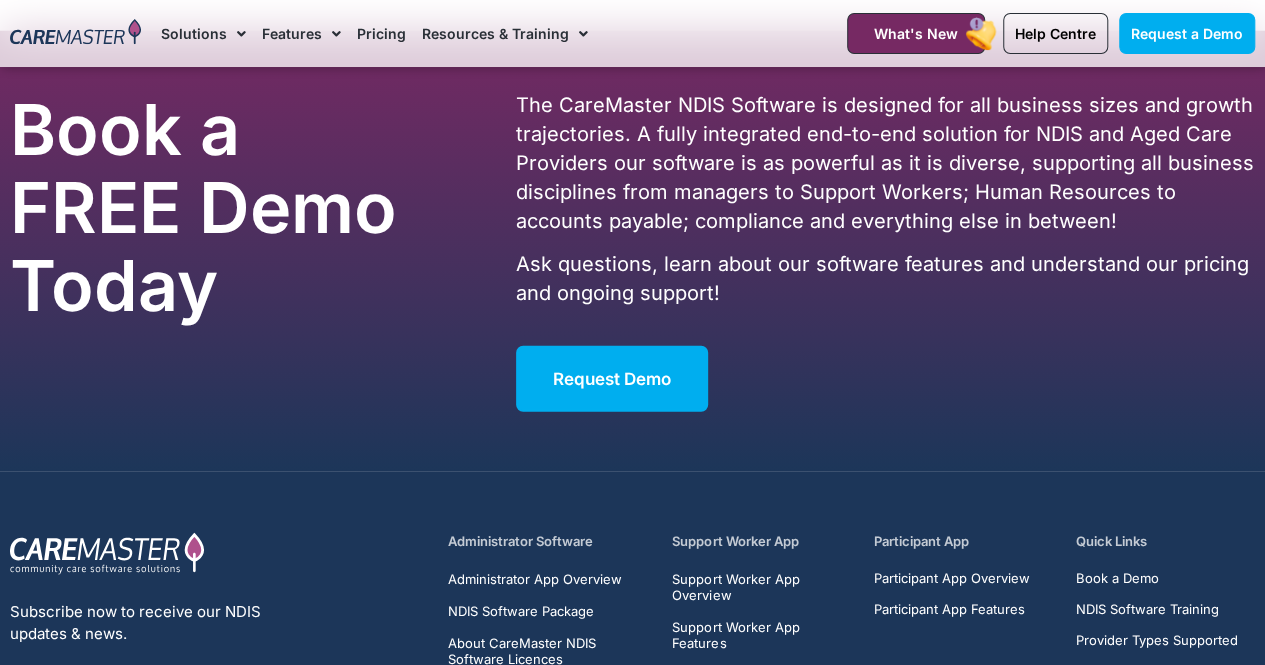 scroll, scrollTop: 2661, scrollLeft: 0, axis: vertical 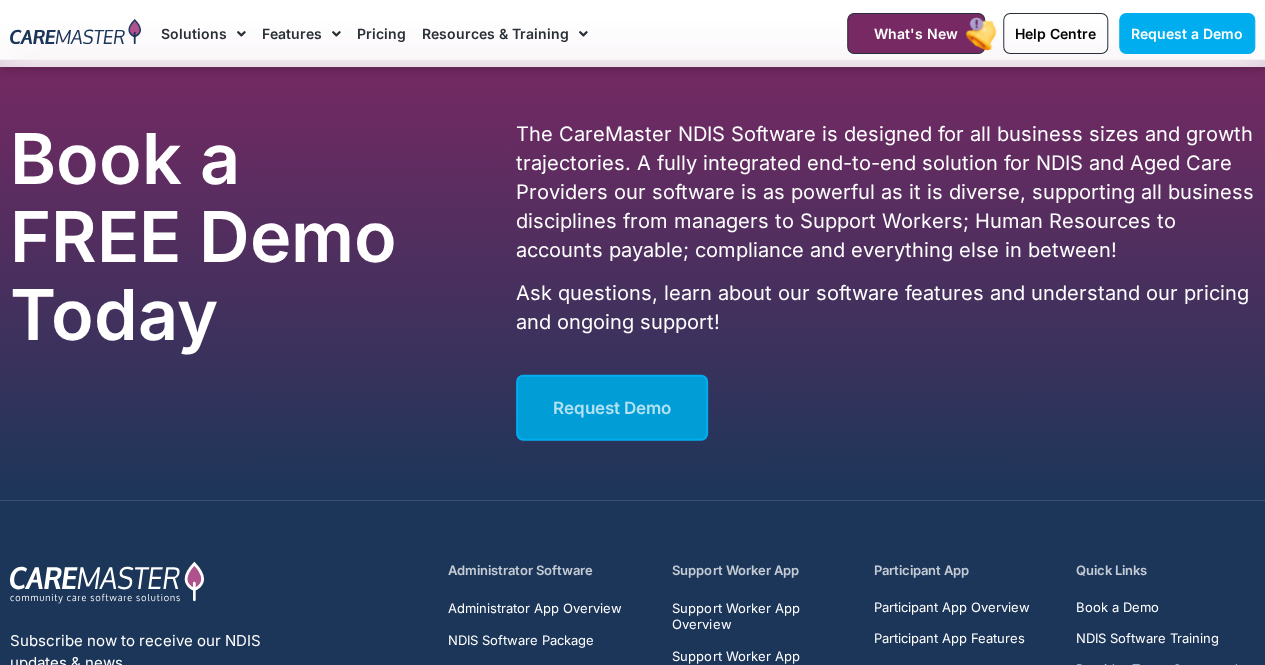 click on "Request Demo" at bounding box center [612, 408] 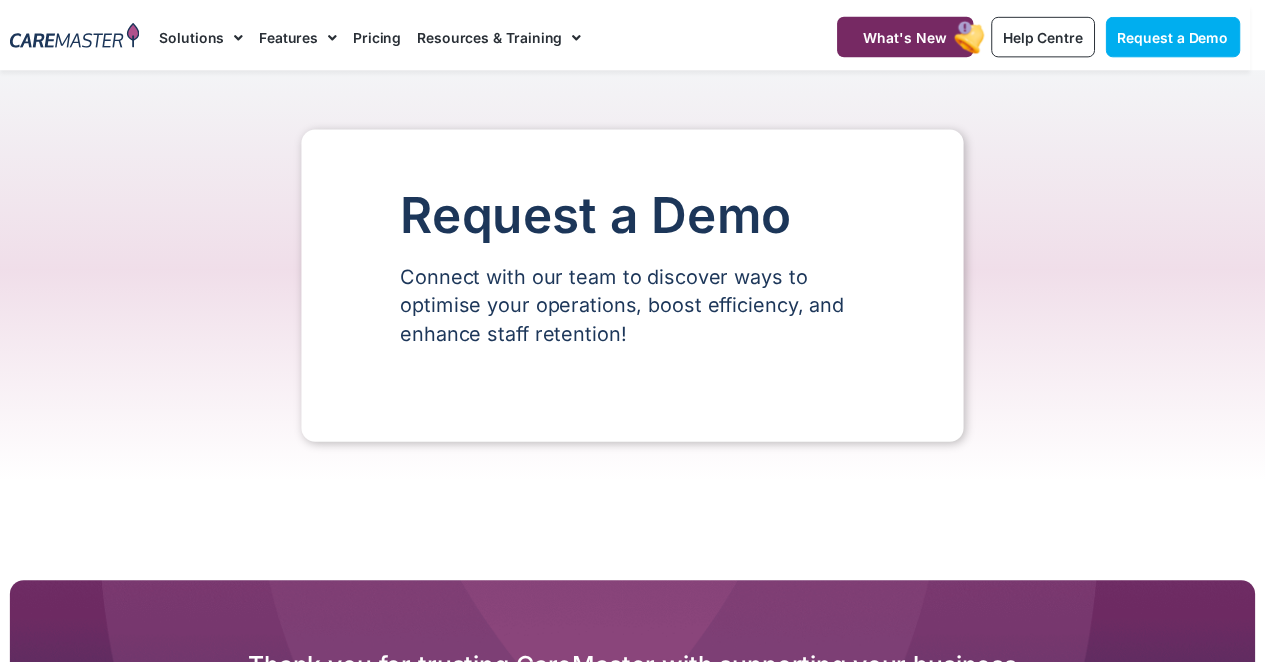 scroll, scrollTop: 0, scrollLeft: 0, axis: both 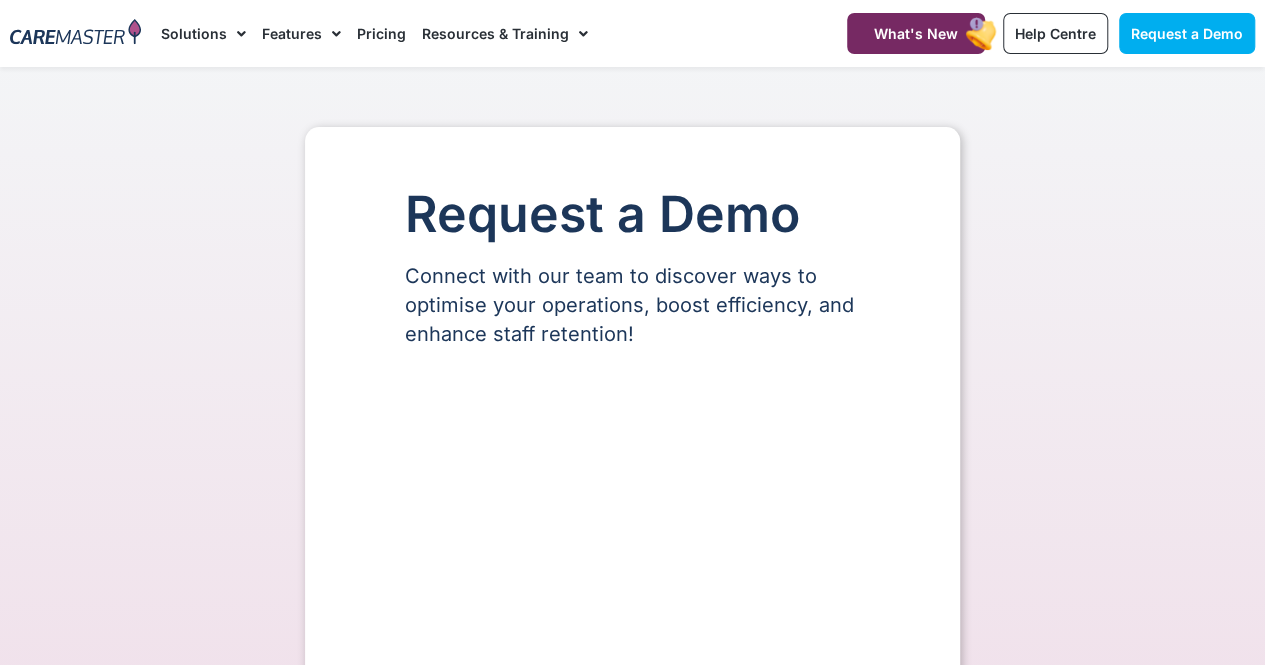 select on "**" 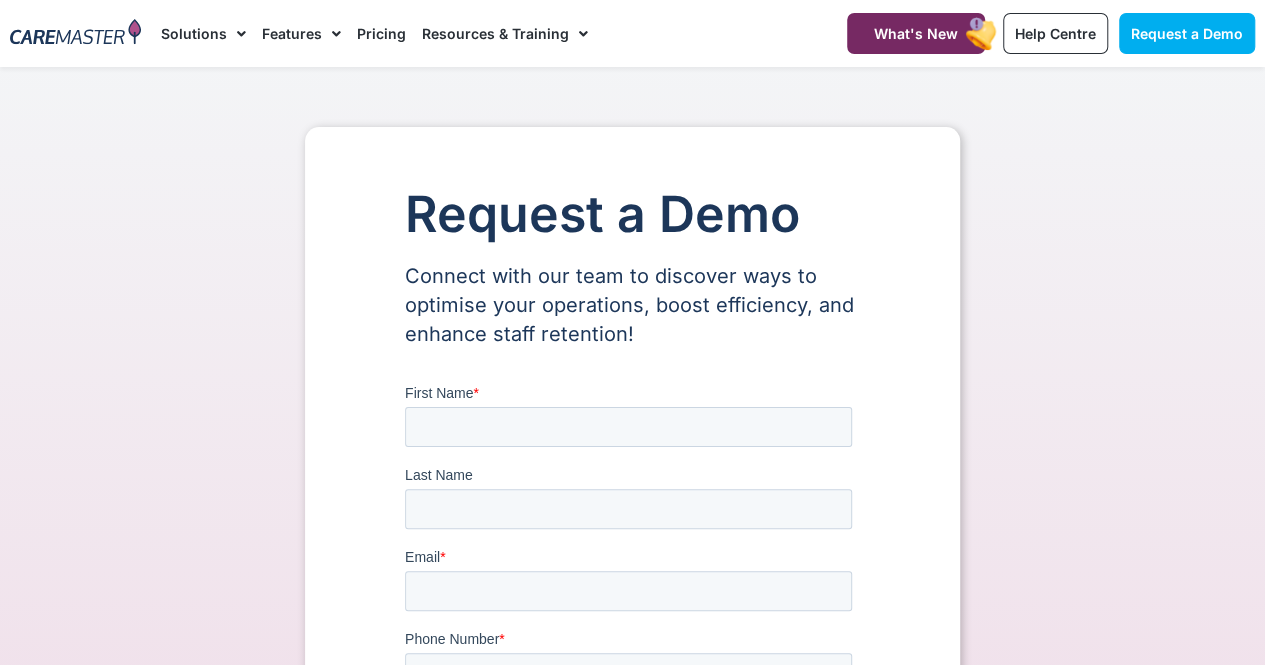 scroll, scrollTop: 0, scrollLeft: 0, axis: both 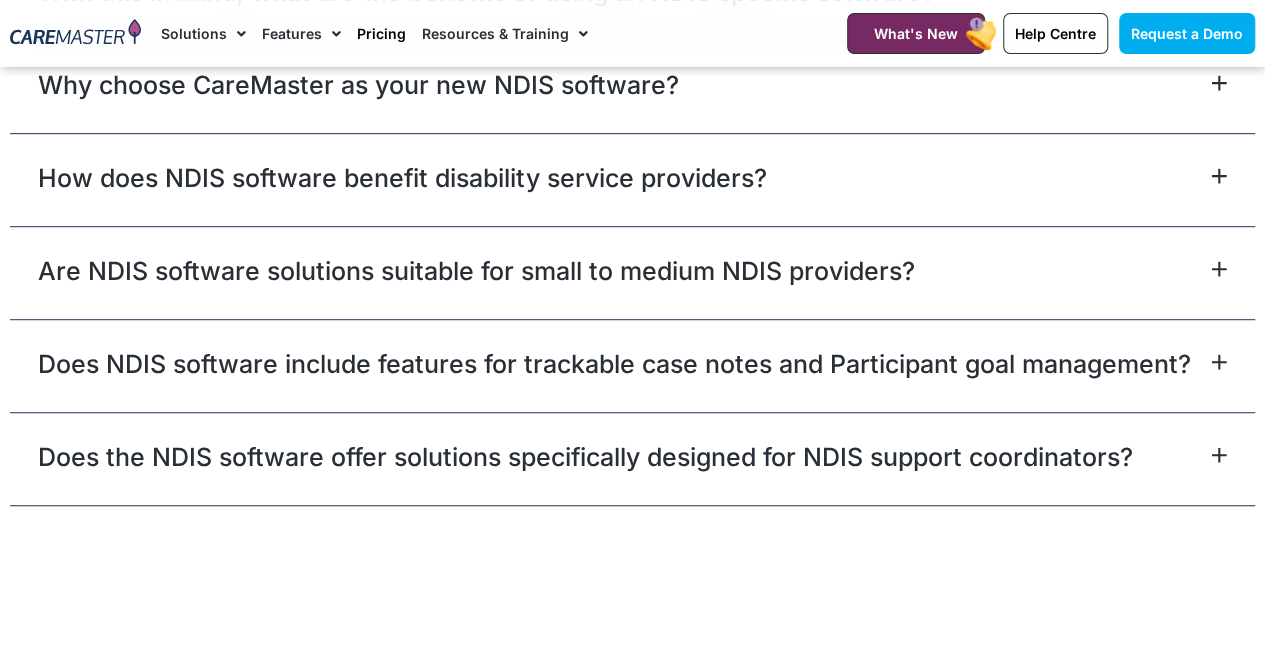 click on "Pricing" 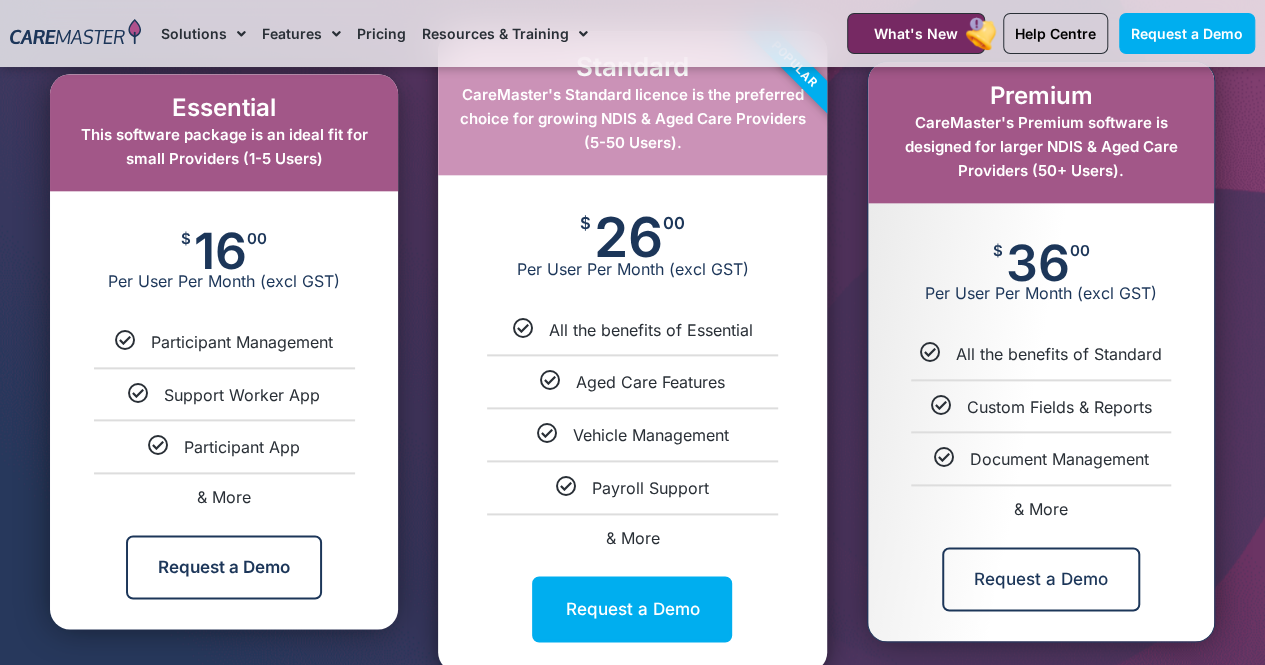 scroll, scrollTop: 1035, scrollLeft: 0, axis: vertical 